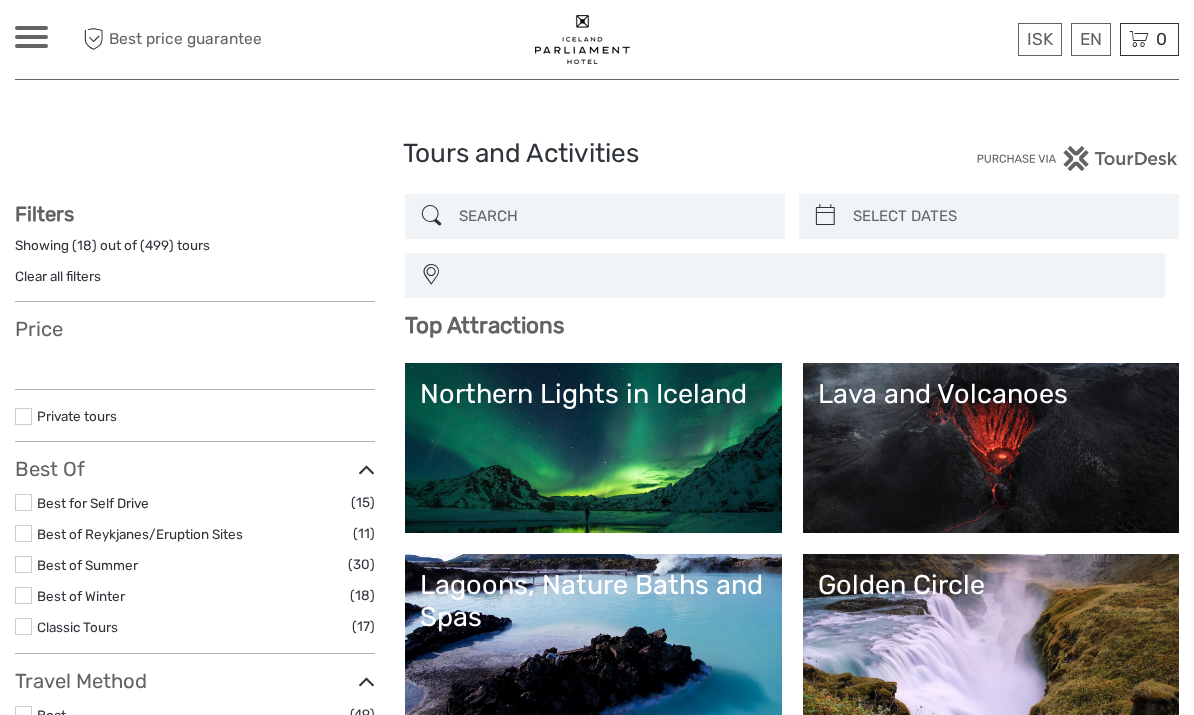 scroll, scrollTop: 0, scrollLeft: 0, axis: both 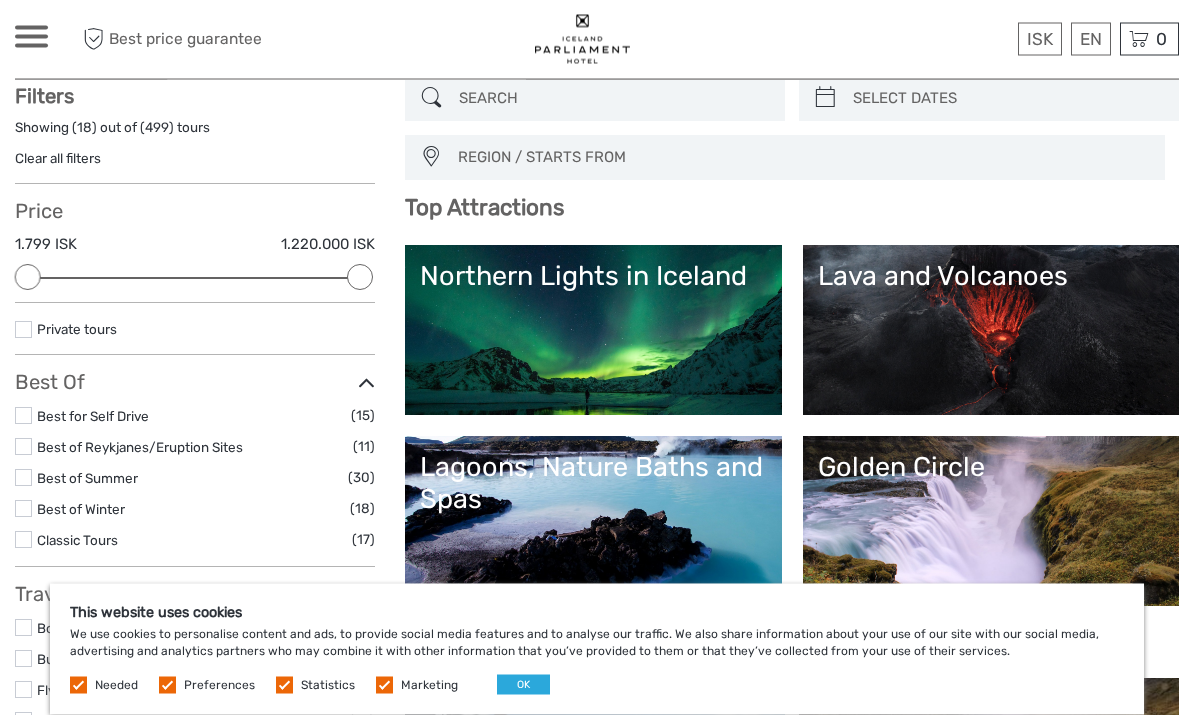 click on "This website uses cookies
We use cookies to personalise content and ads, to provide social media features and to analyse our traffic. We also share information about your use of our site with our social media, advertising and analytics partners who may combine it with other information that you’ve provided to them or that they’ve collected from your use of their services.
Needed
Preferences
Statistics
Marketing
OK" at bounding box center (597, 649) 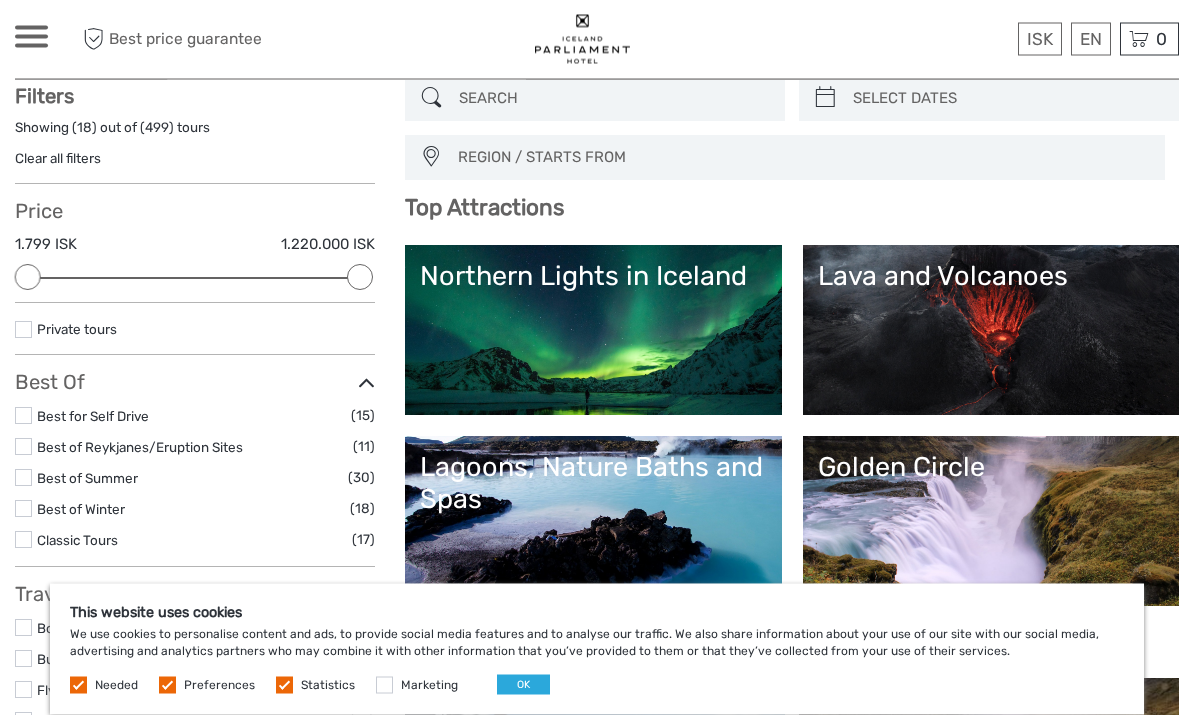 scroll, scrollTop: 118, scrollLeft: 0, axis: vertical 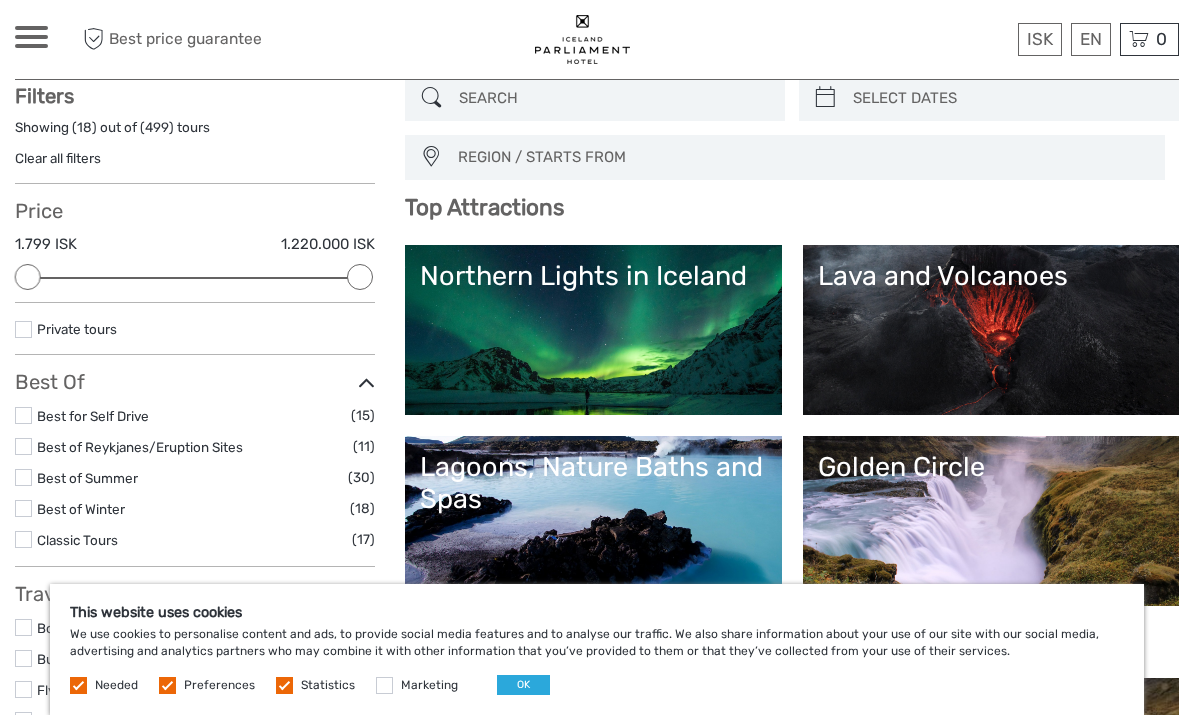 click on "Statistics" at bounding box center [317, 684] 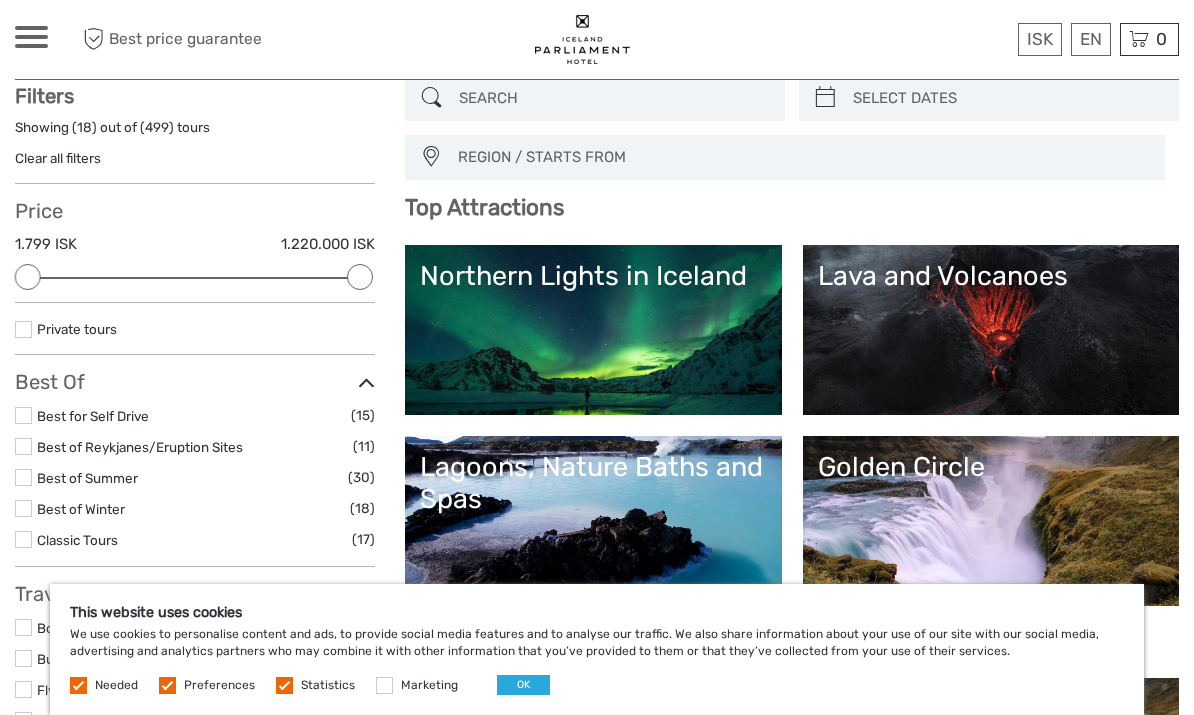 click at bounding box center (284, 685) 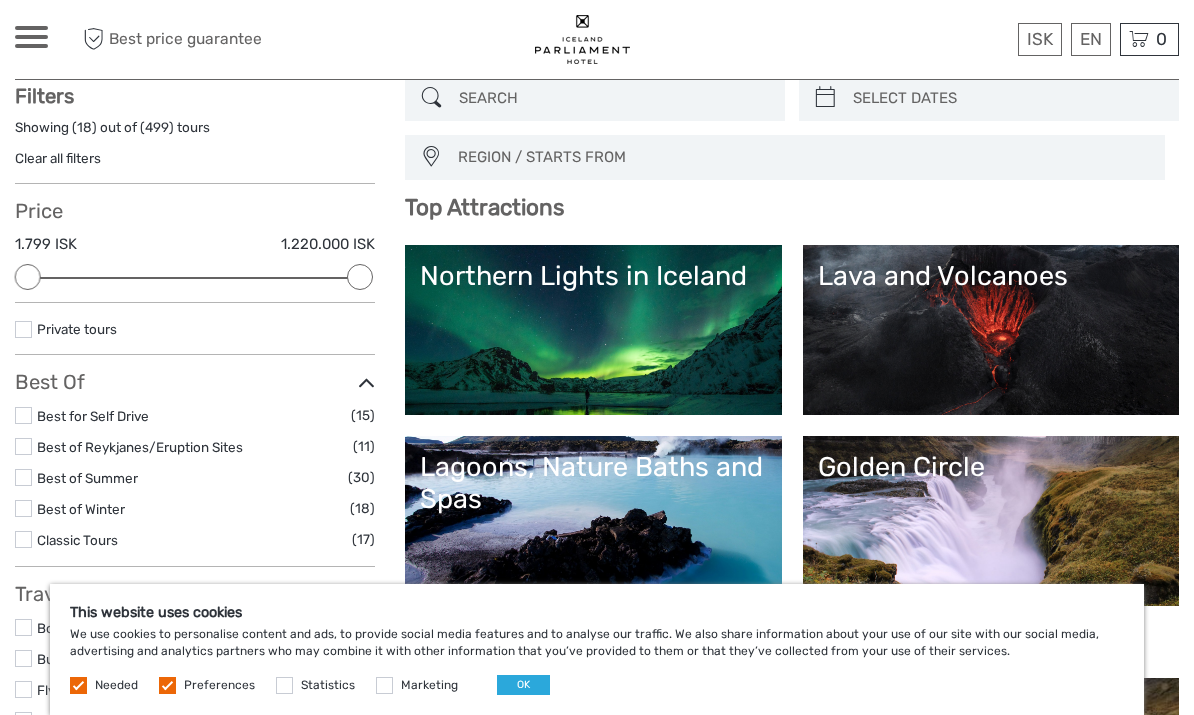 click on "Preferences" at bounding box center (219, 685) 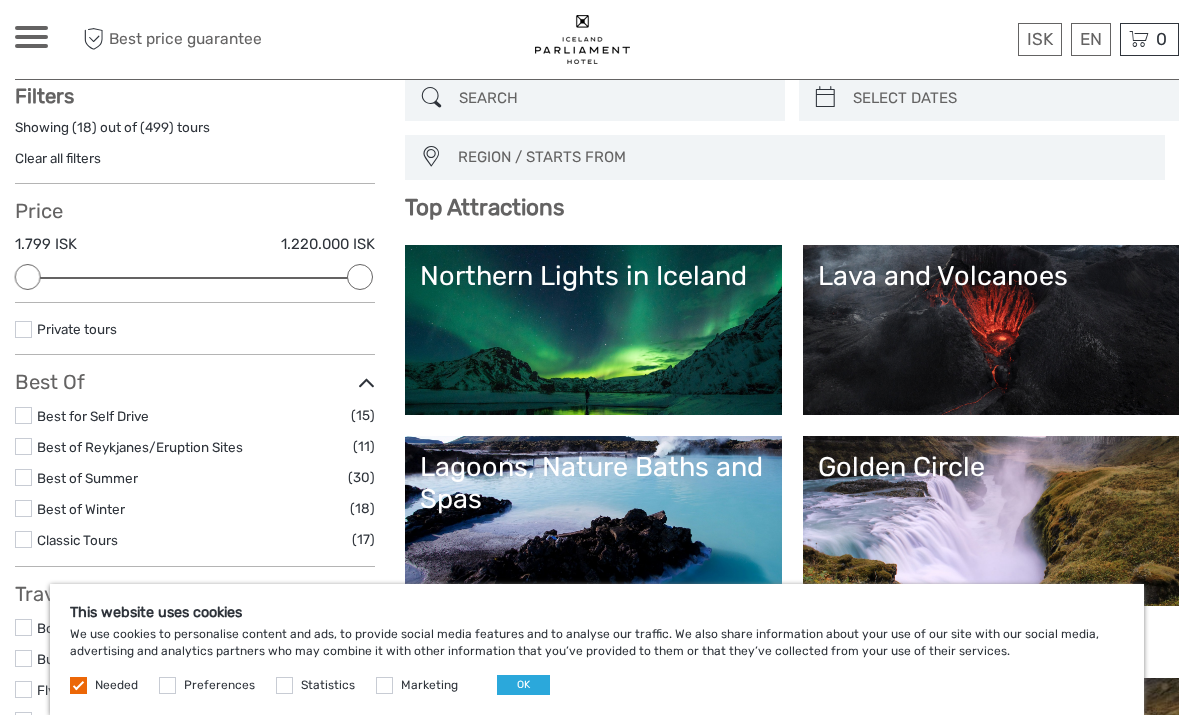 click on "OK" at bounding box center (523, 685) 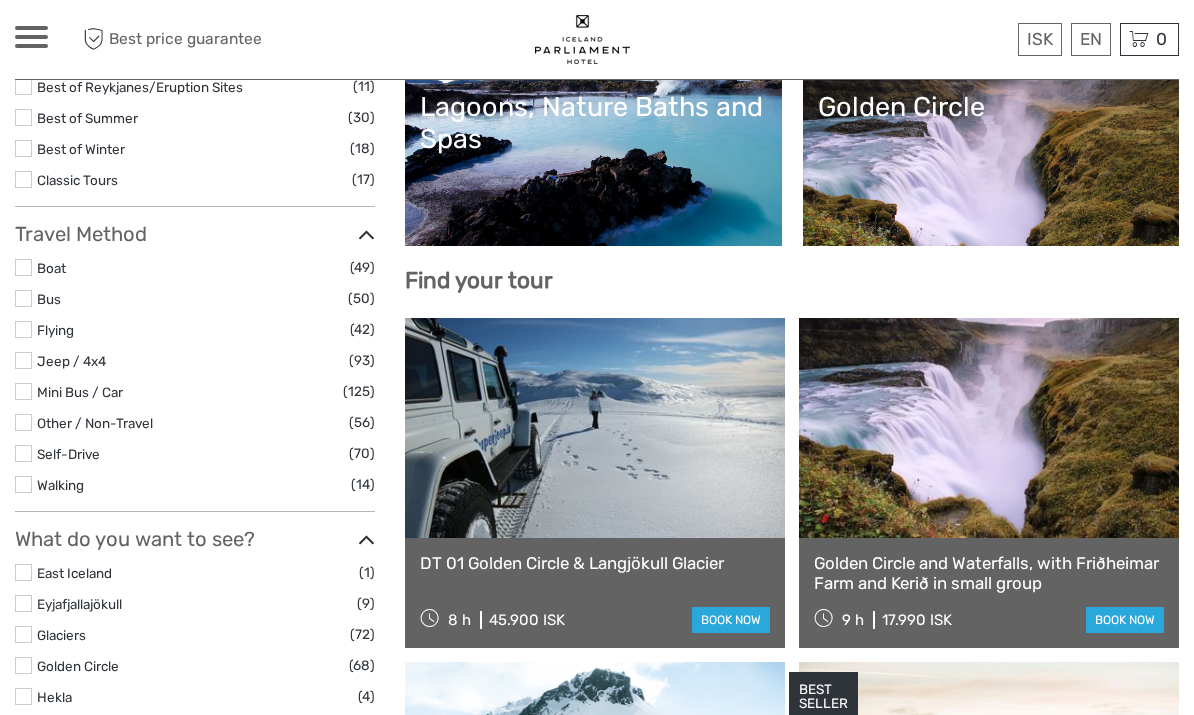 scroll, scrollTop: 488, scrollLeft: 0, axis: vertical 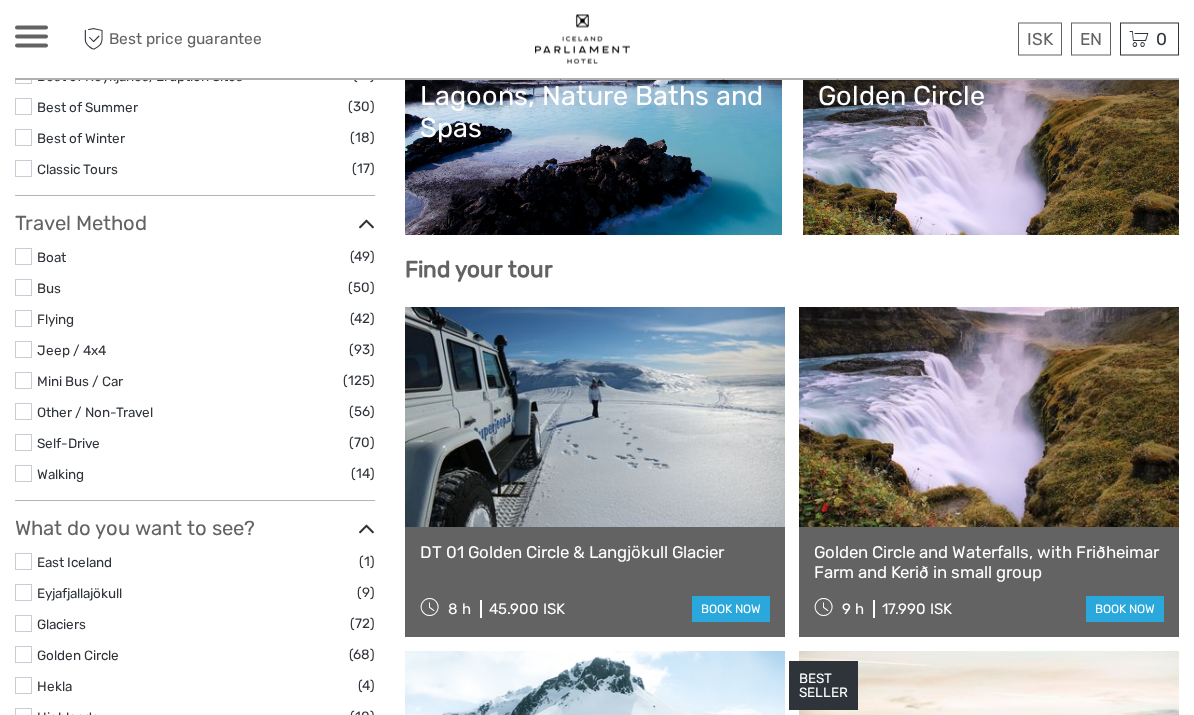 click at bounding box center [23, 655] 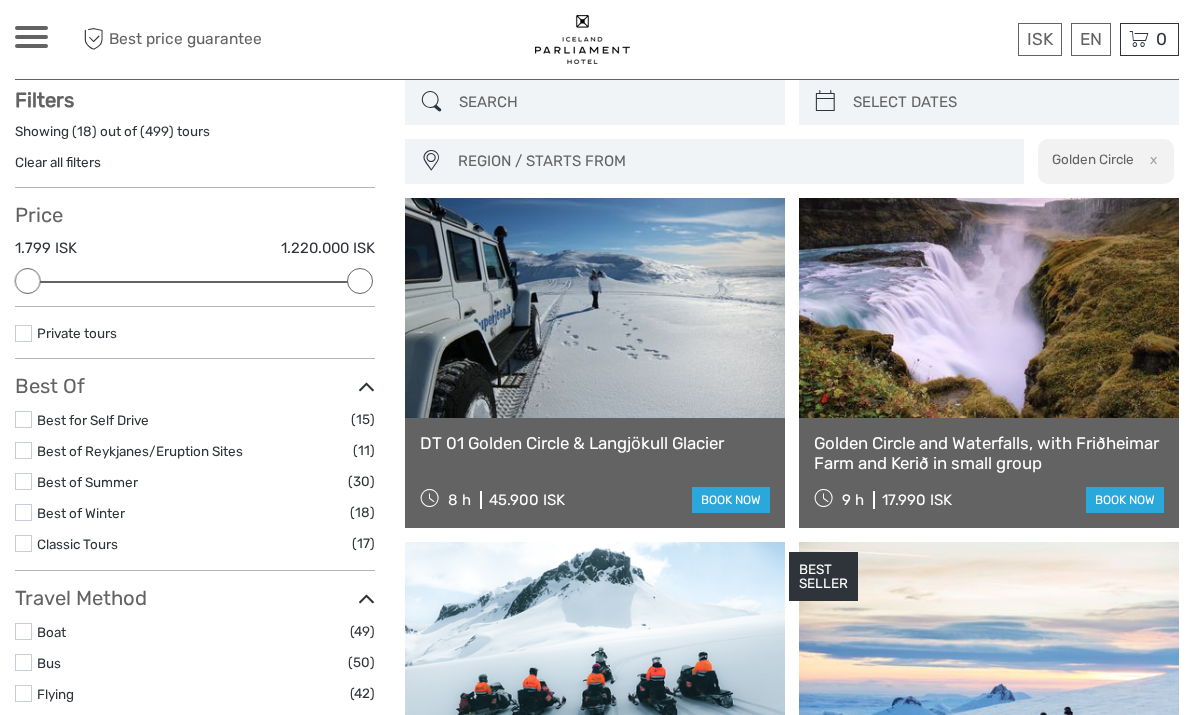 scroll, scrollTop: 113, scrollLeft: 0, axis: vertical 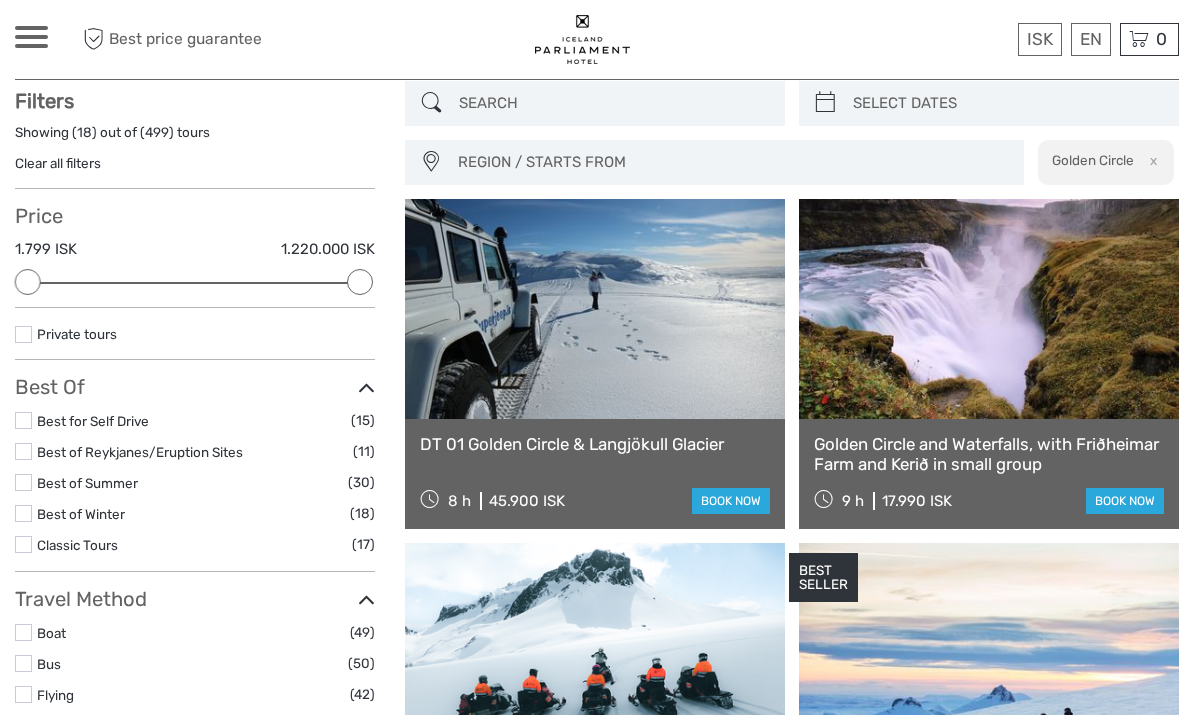 click at bounding box center (1007, 103) 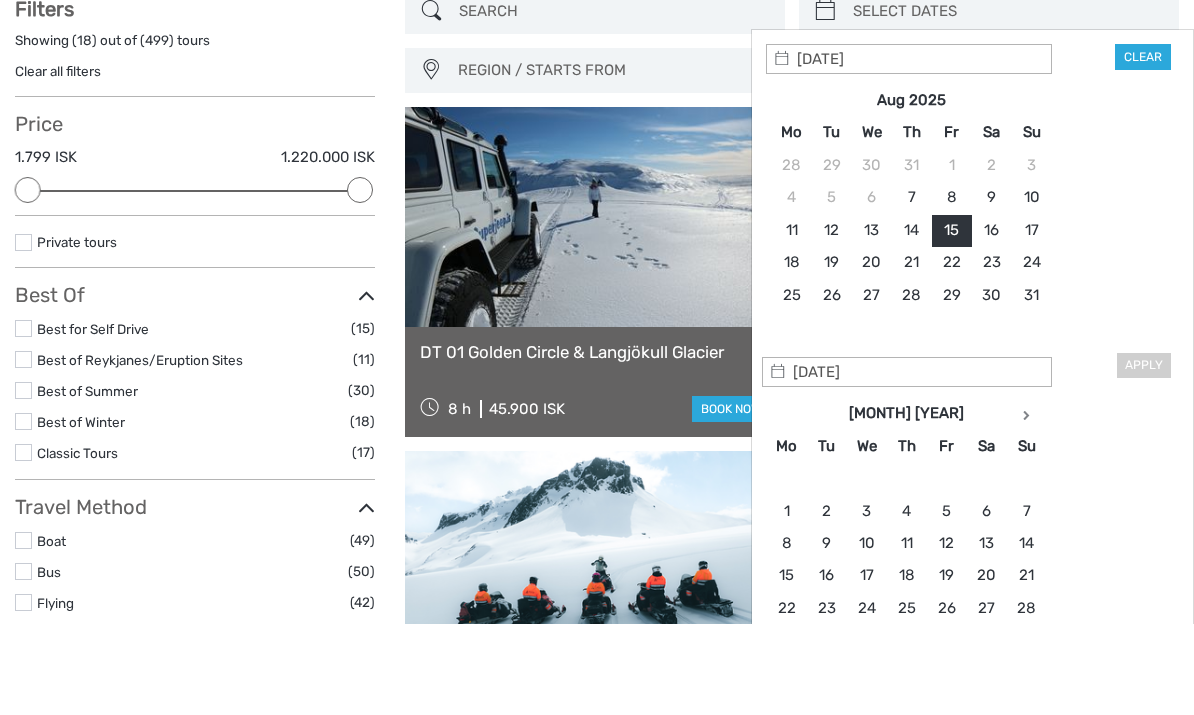 scroll, scrollTop: 205, scrollLeft: 0, axis: vertical 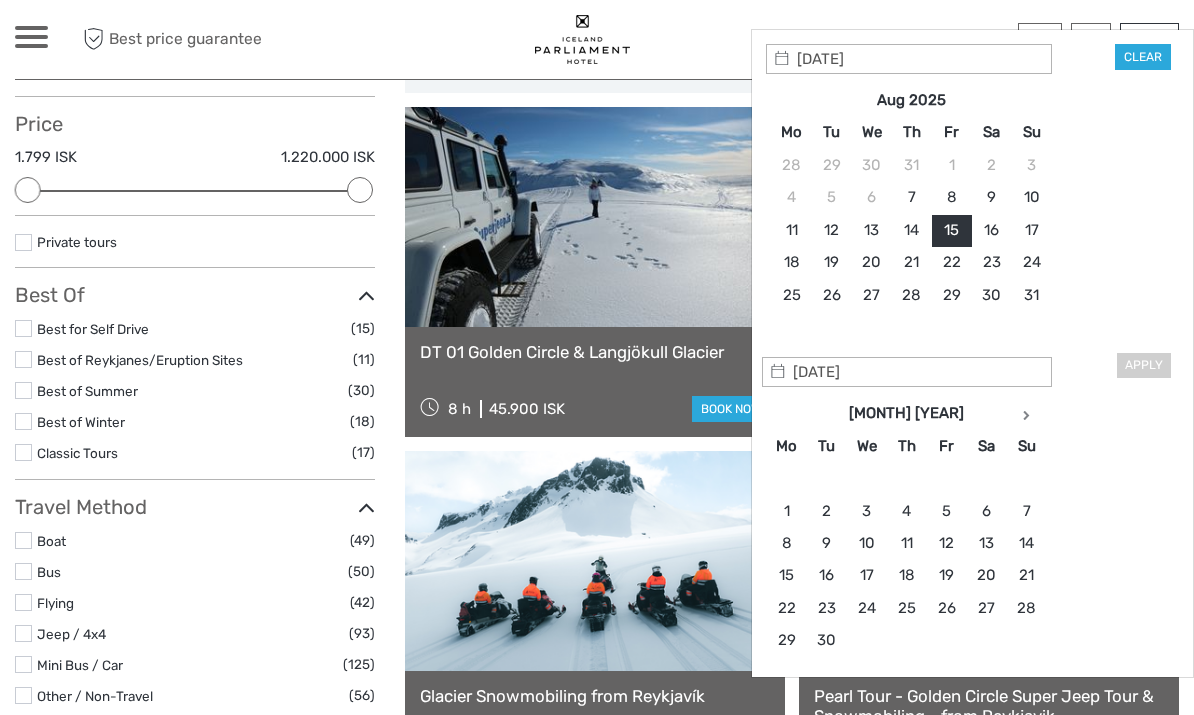 click at bounding box center [595, 217] 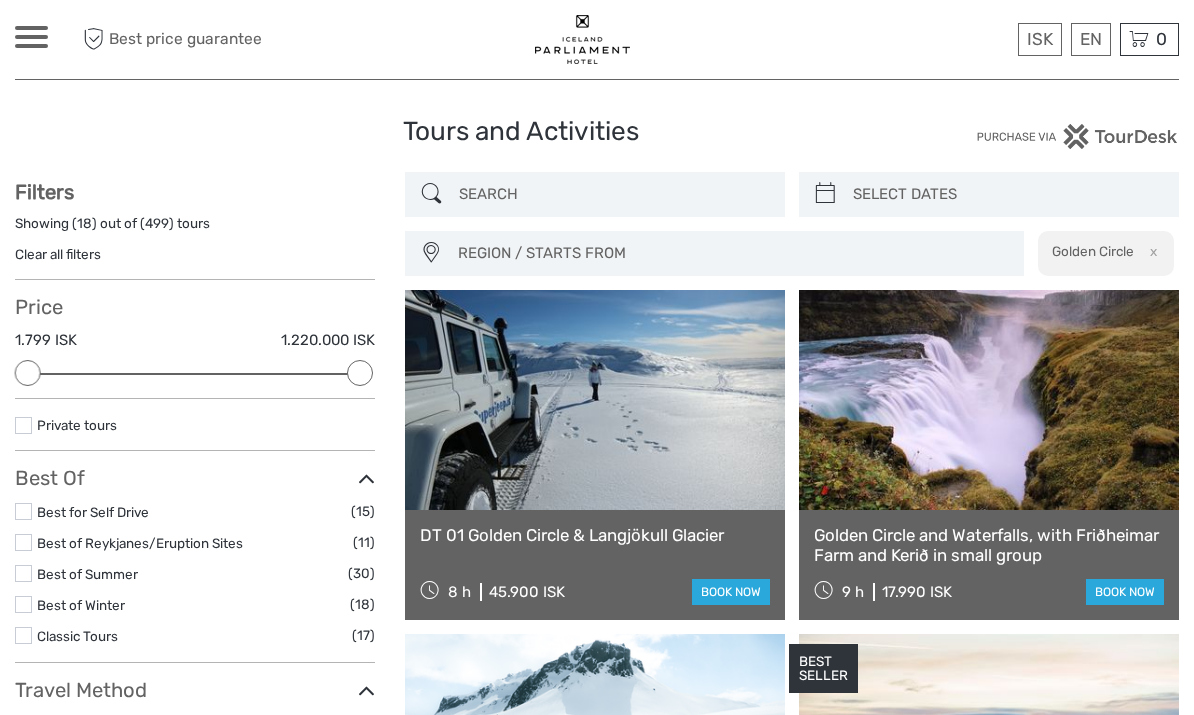 scroll, scrollTop: 22, scrollLeft: 0, axis: vertical 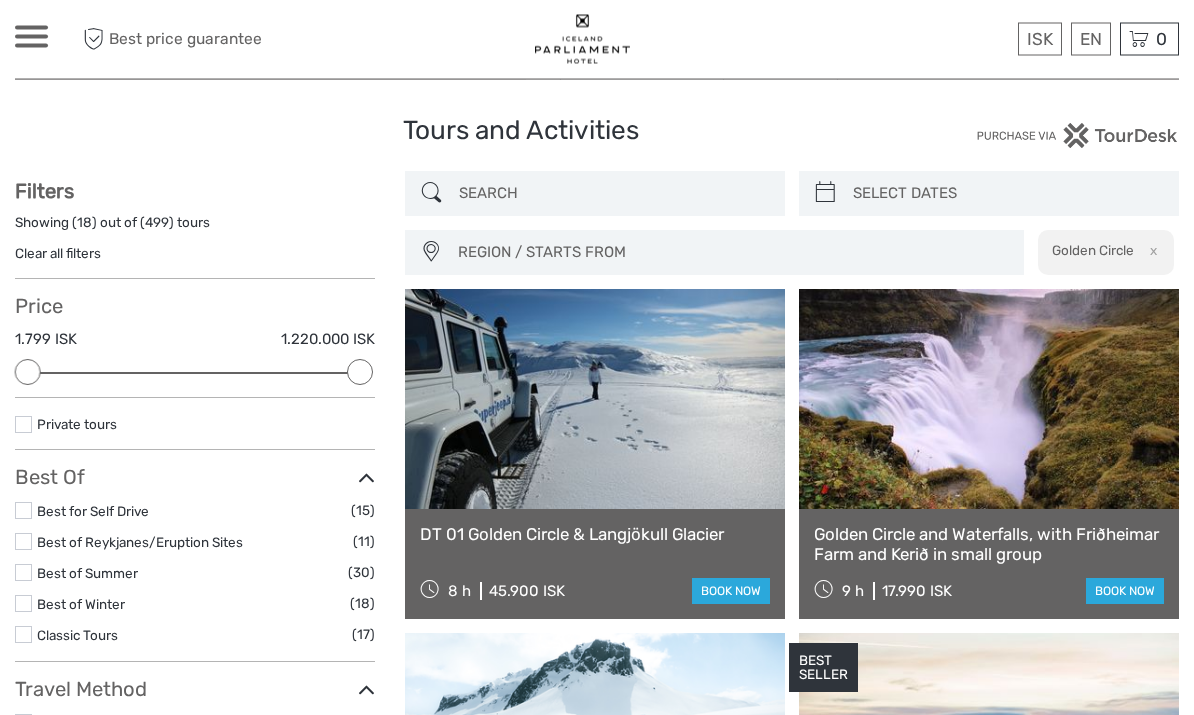 click at bounding box center [1007, 194] 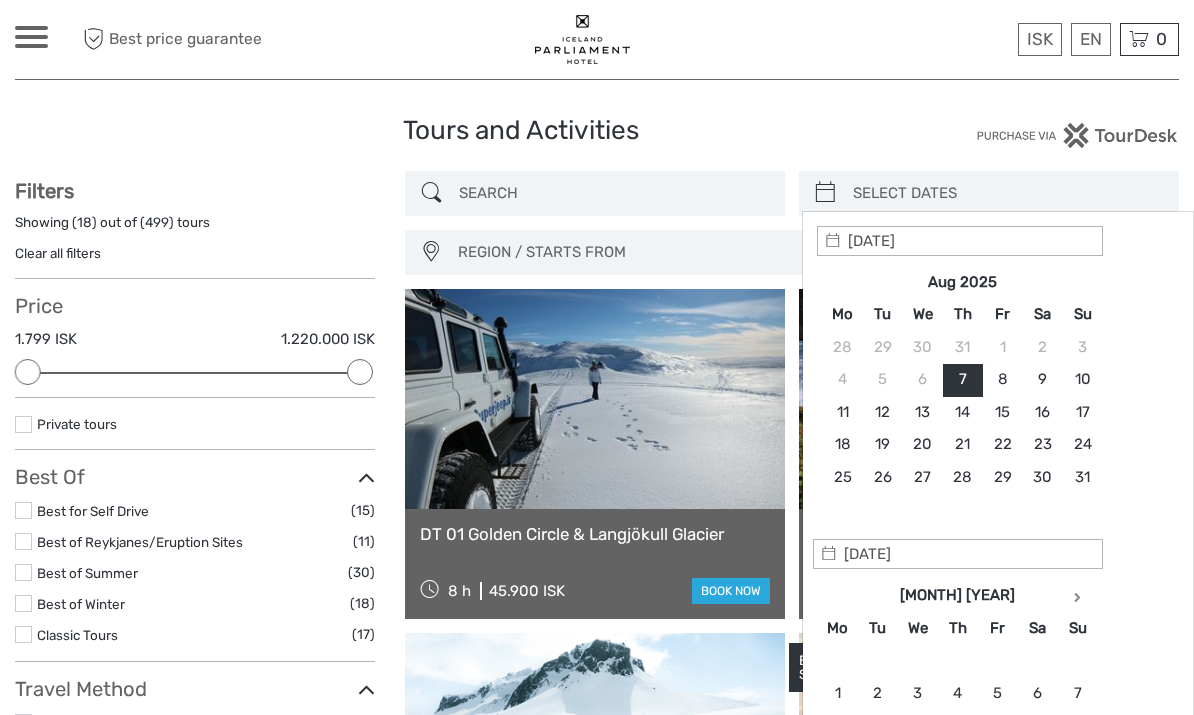 scroll, scrollTop: 22, scrollLeft: 0, axis: vertical 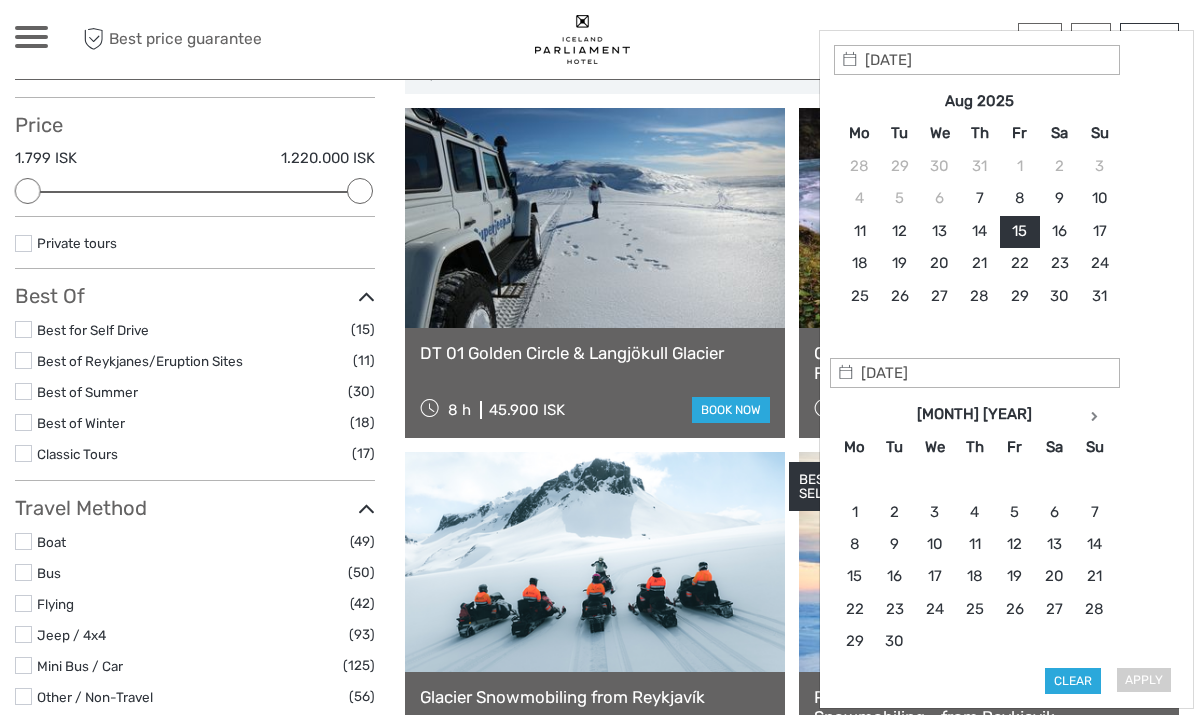 click on "07/08/2025" at bounding box center (975, 373) 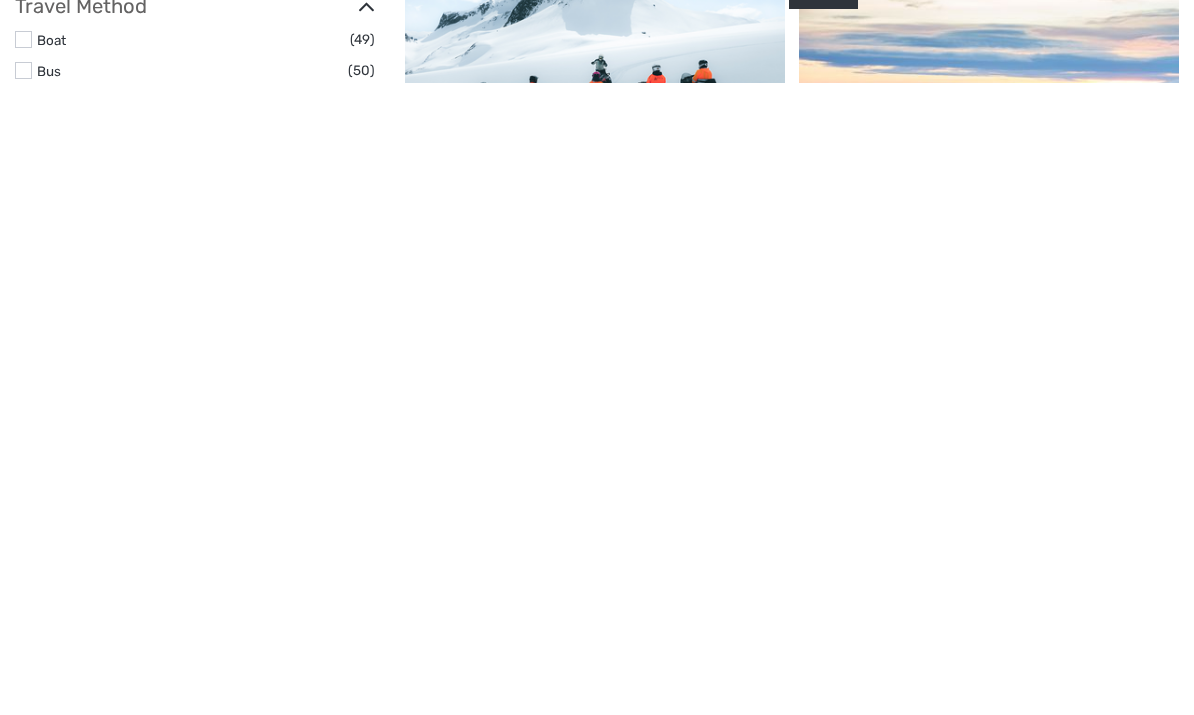 scroll, scrollTop: 0, scrollLeft: 0, axis: both 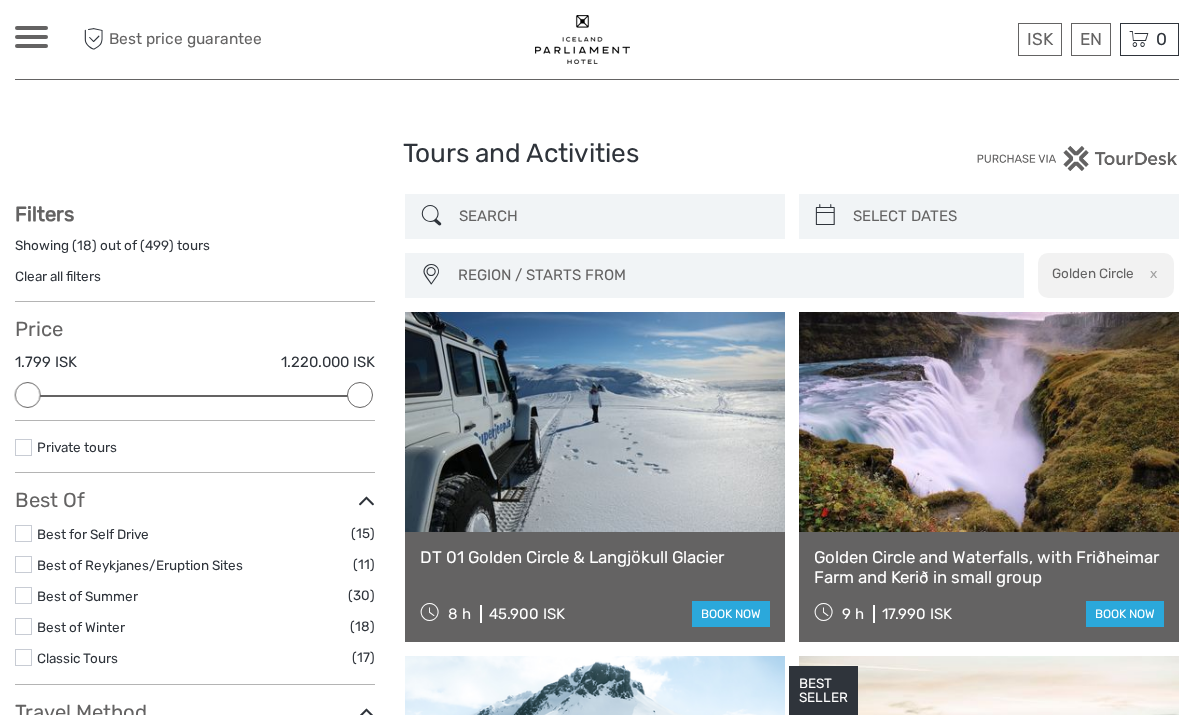 click at bounding box center [1007, 216] 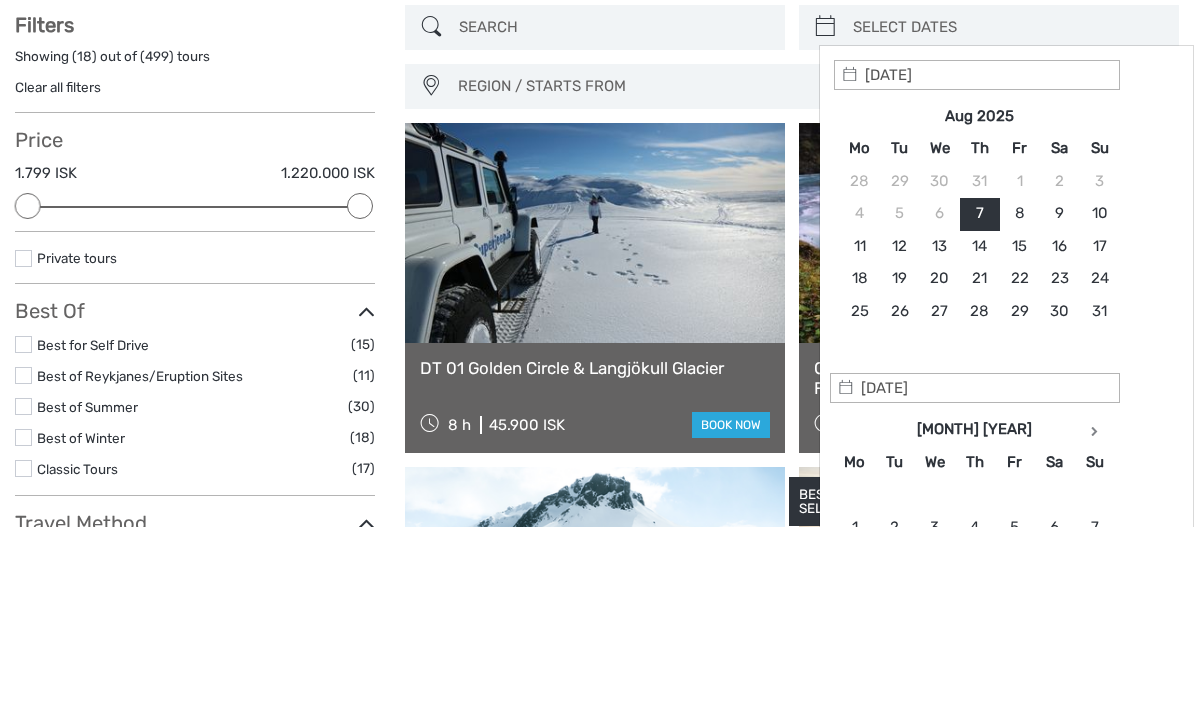 type on "15/08/2025" 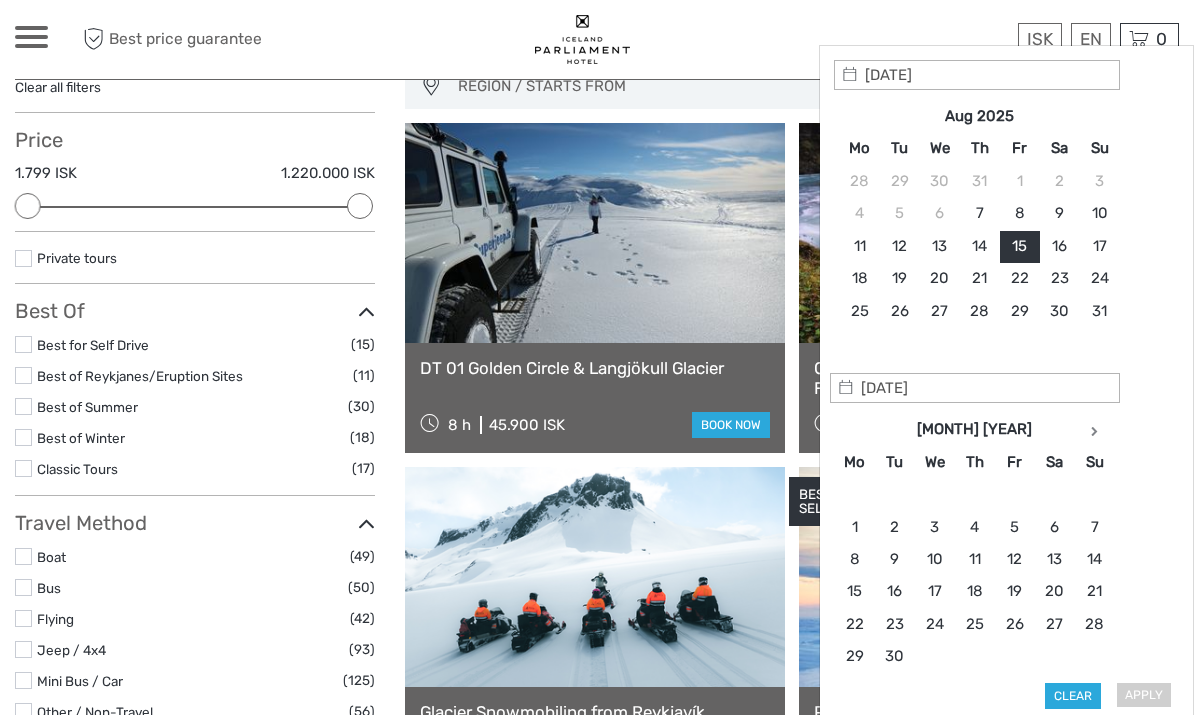type on "18/08/2025" 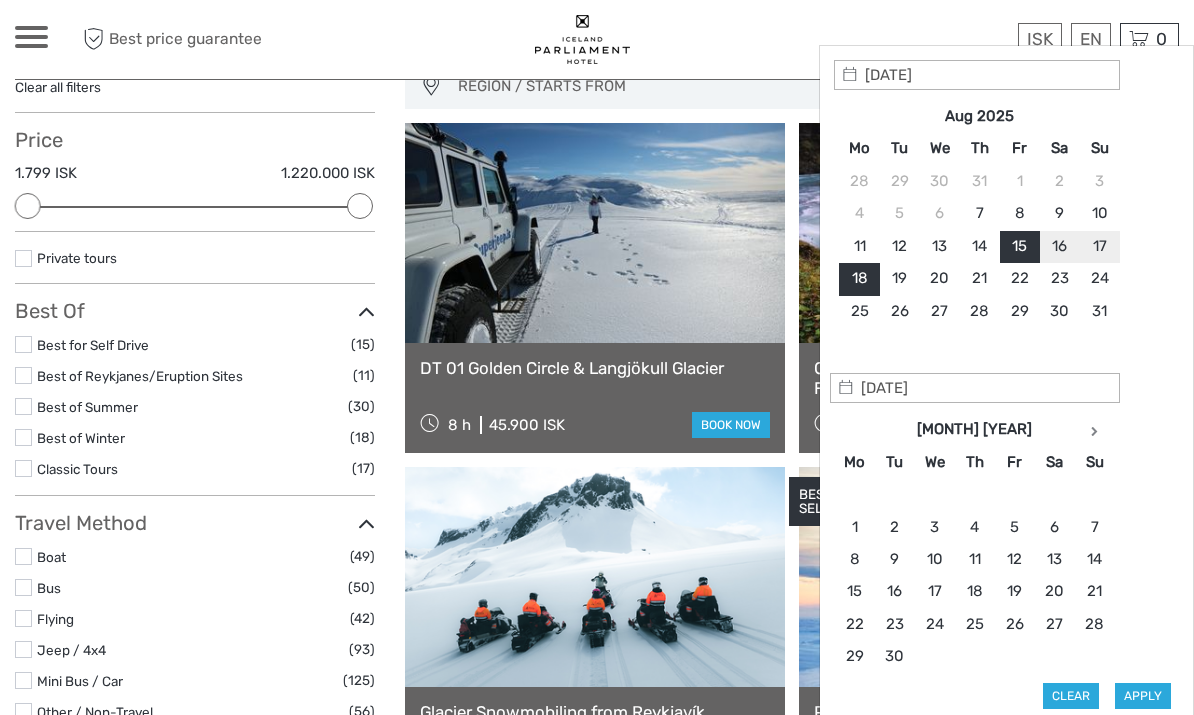 click on "Apply" at bounding box center [1143, 696] 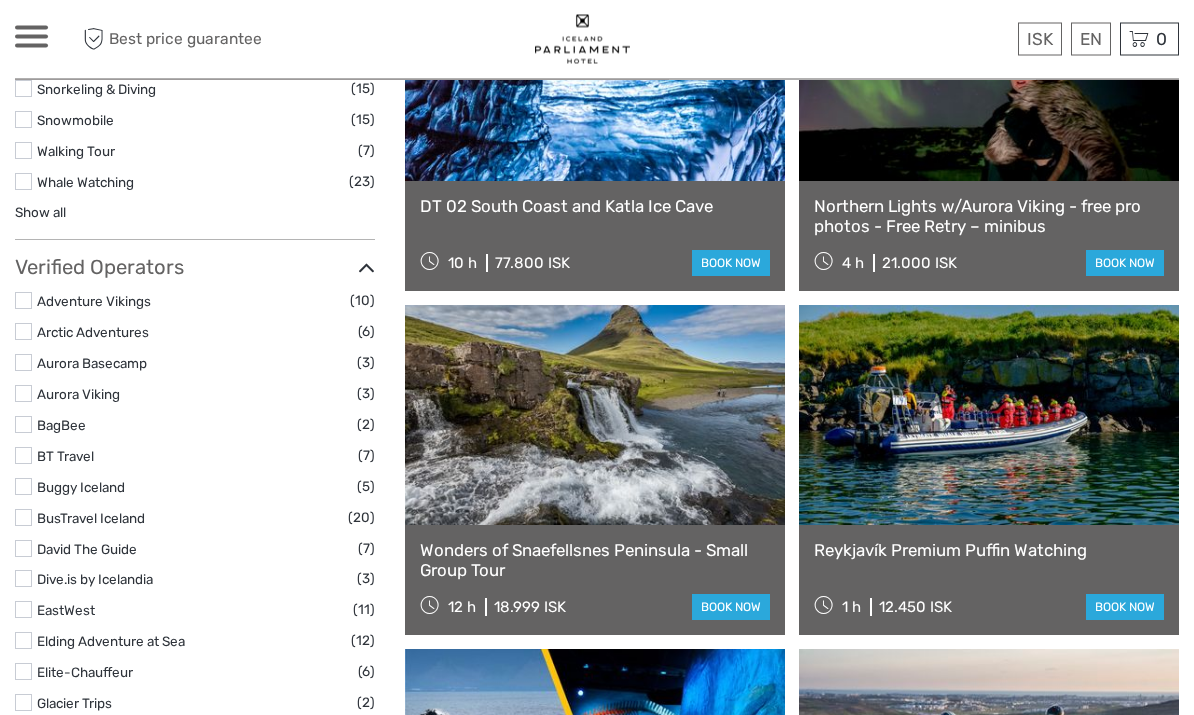 scroll, scrollTop: 2082, scrollLeft: 0, axis: vertical 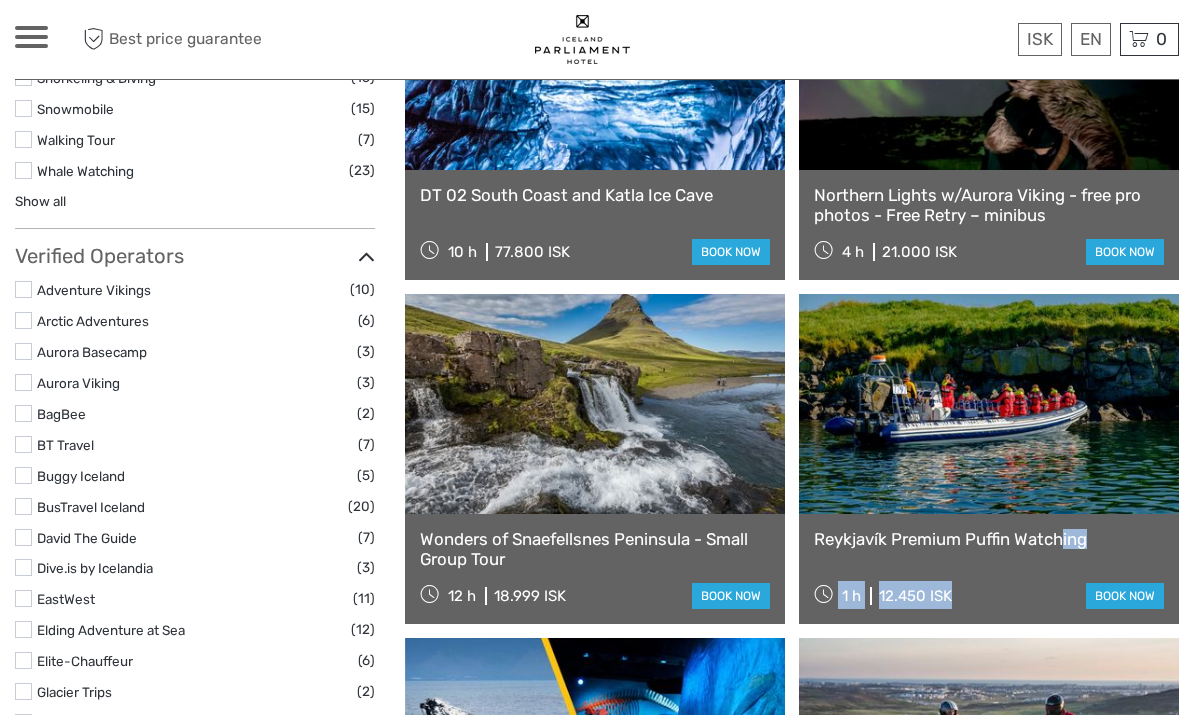 click on "1 h
12.450 ISK
book now" at bounding box center (989, 595) 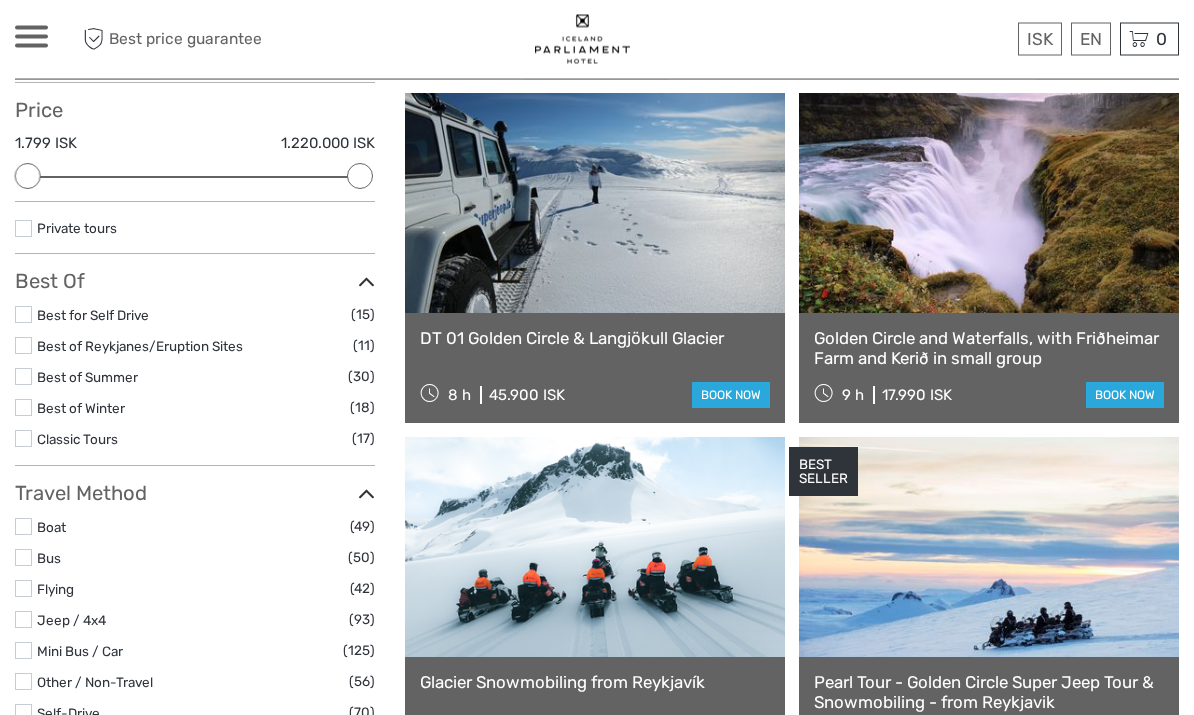 scroll, scrollTop: 0, scrollLeft: 0, axis: both 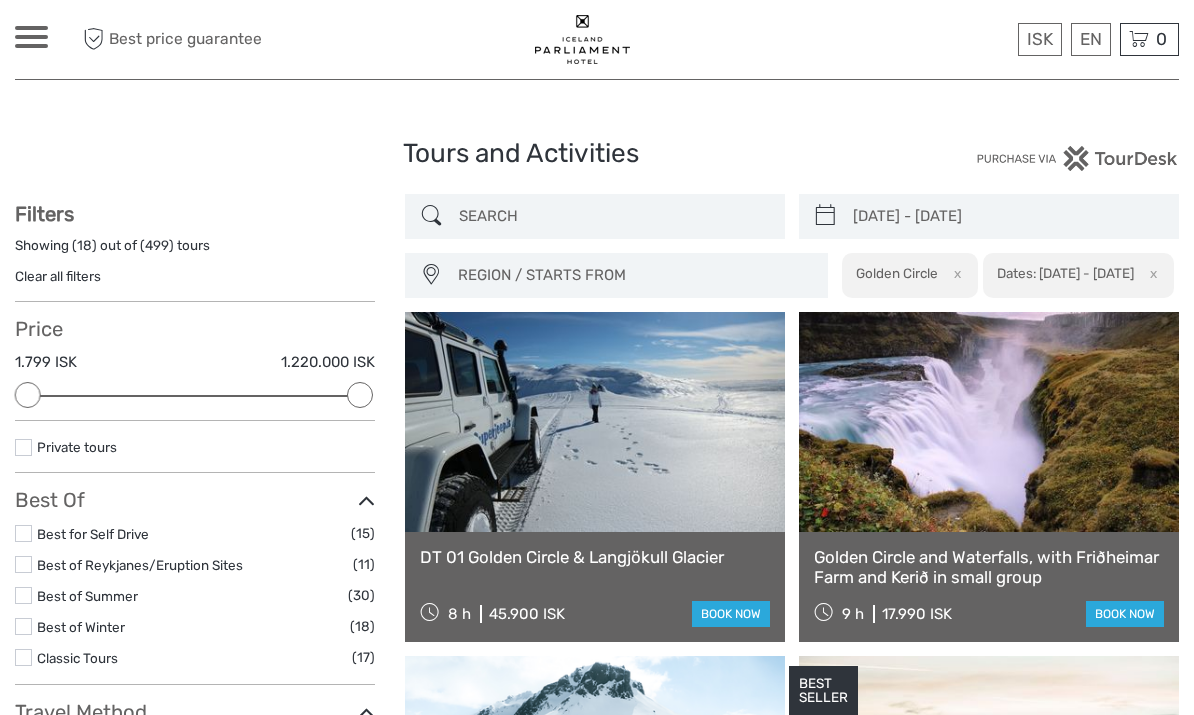 click on "15/08/2025 - 18/08/2025" at bounding box center [1007, 216] 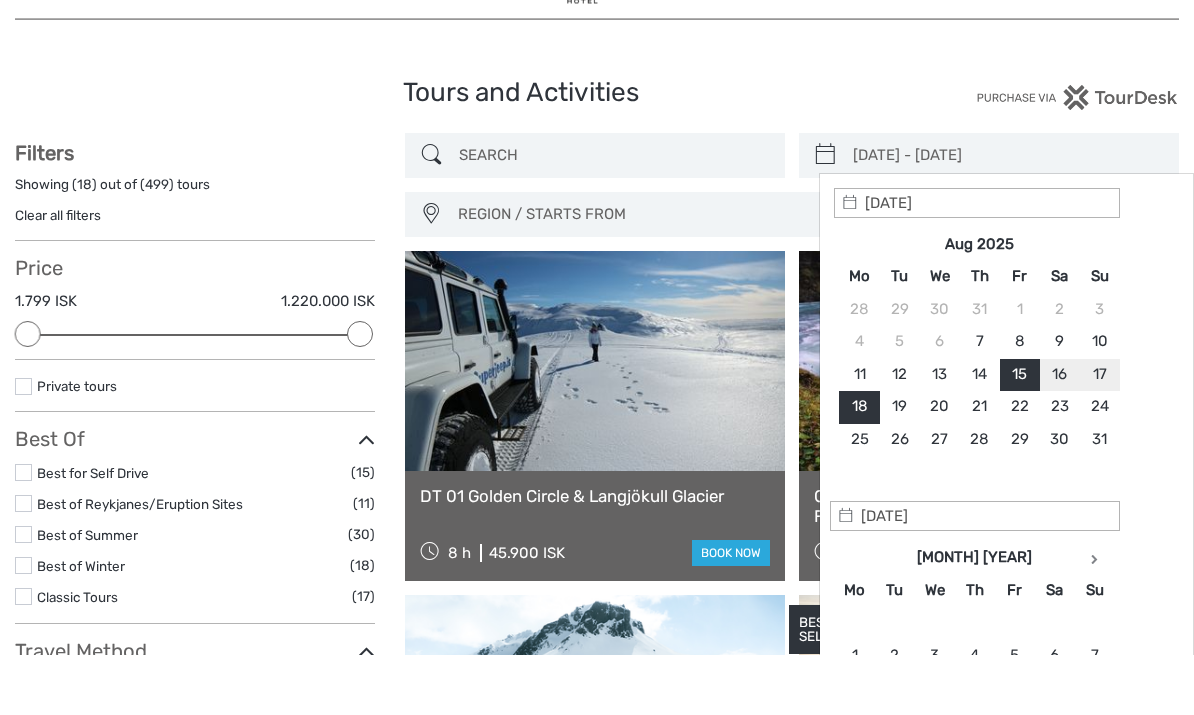 type on "15/08/2025" 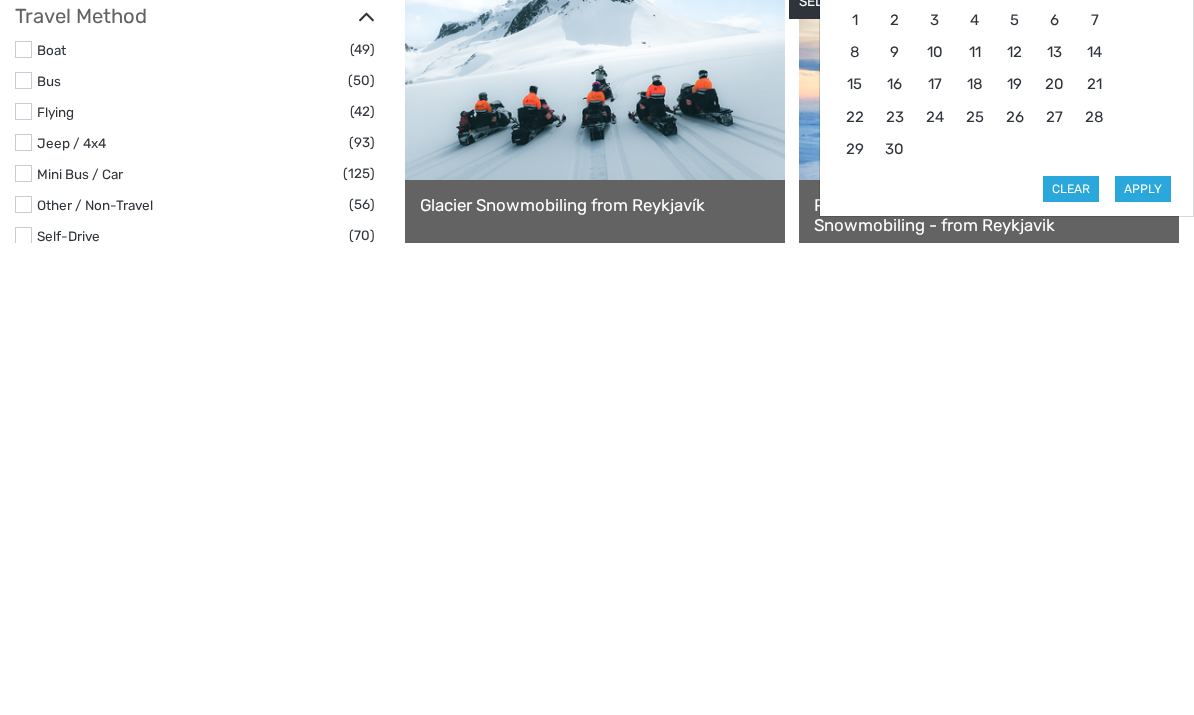 click on "Clear" at bounding box center (1071, 661) 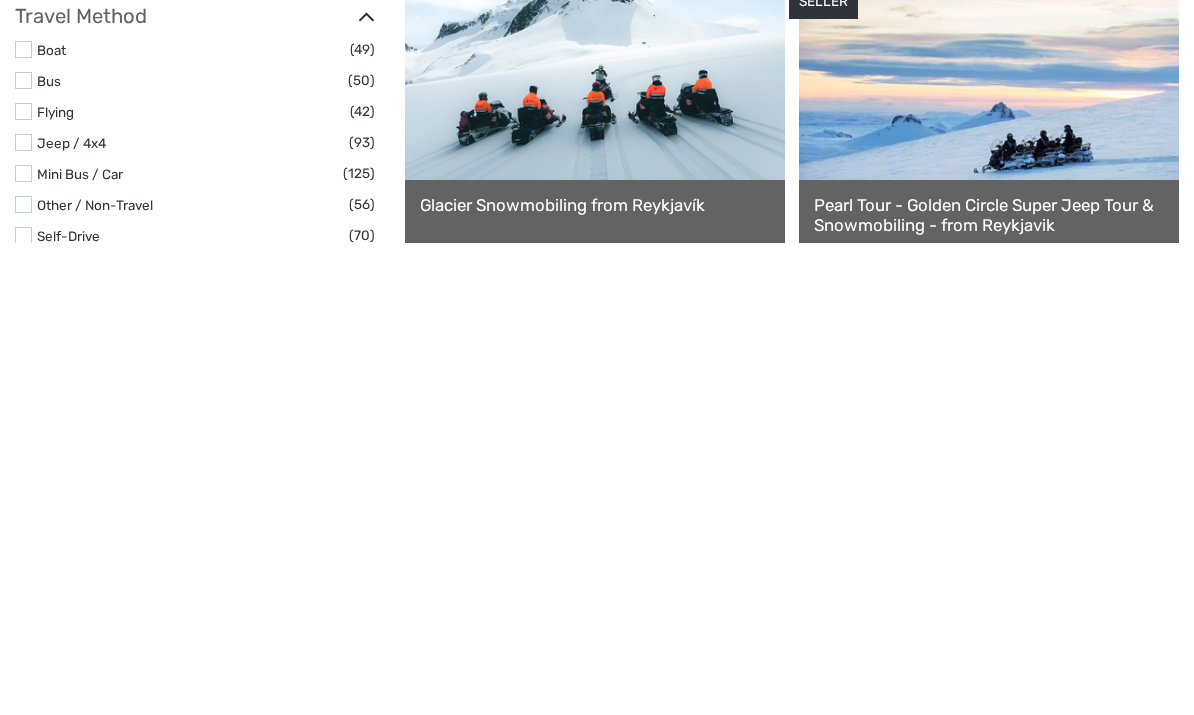 type 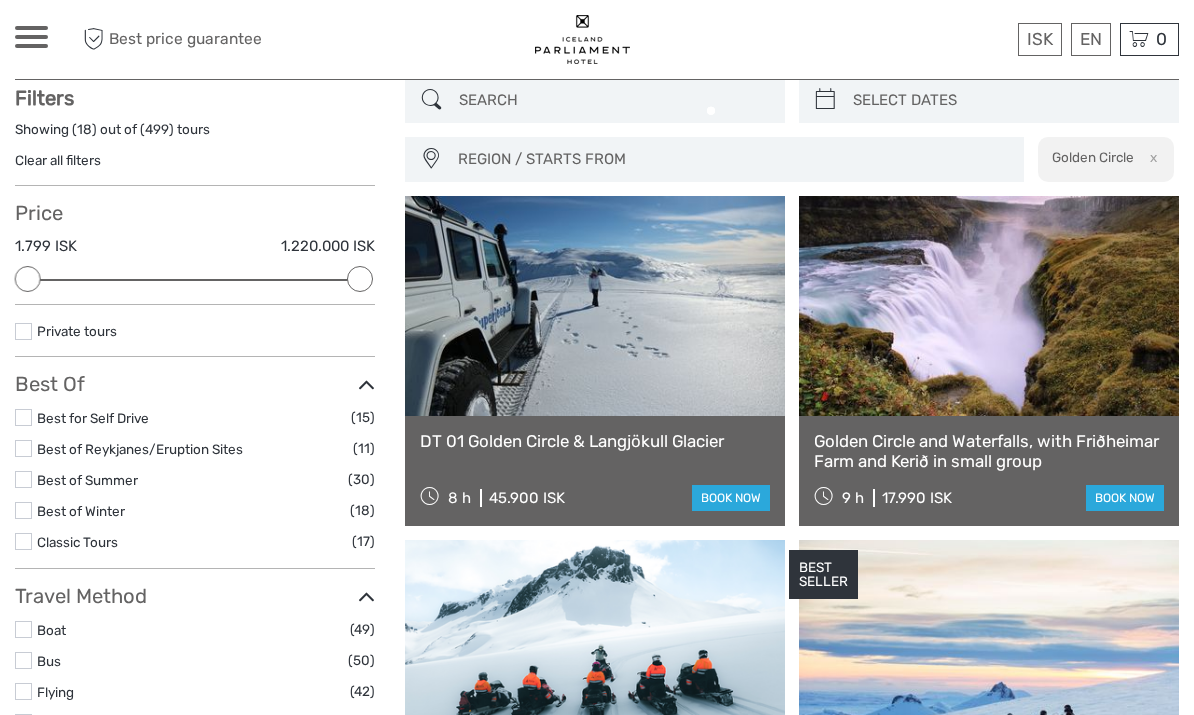 scroll, scrollTop: 113, scrollLeft: 0, axis: vertical 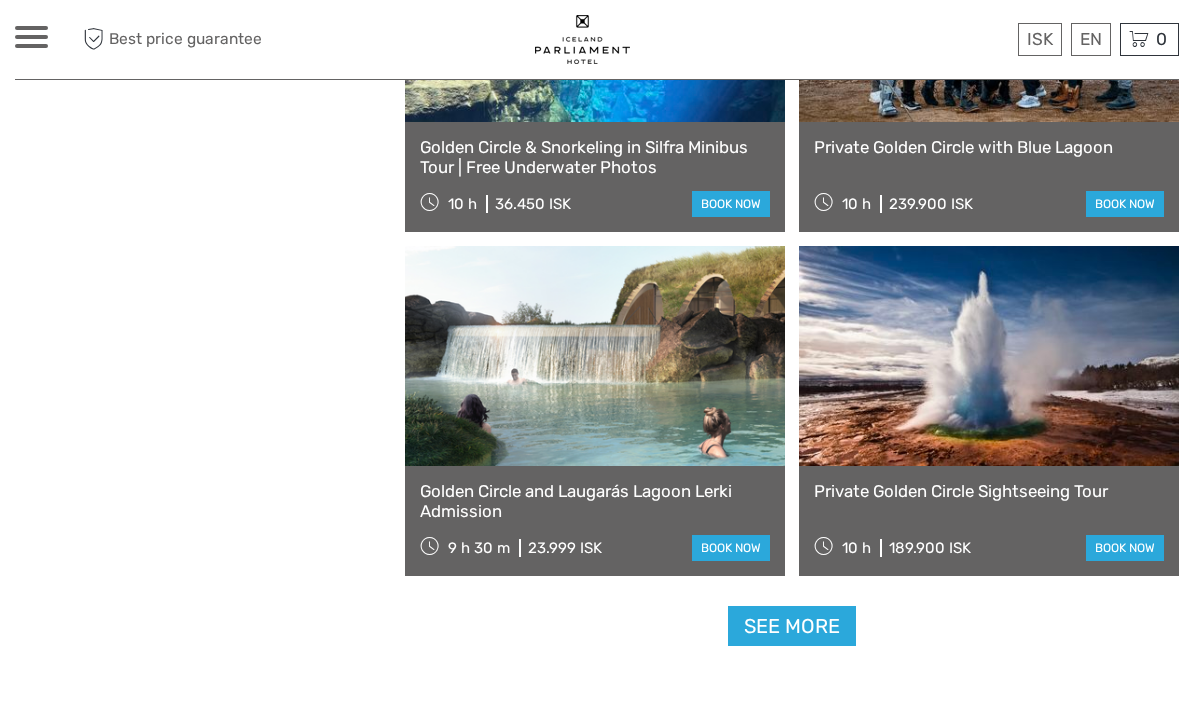 click on "See more" at bounding box center [792, 626] 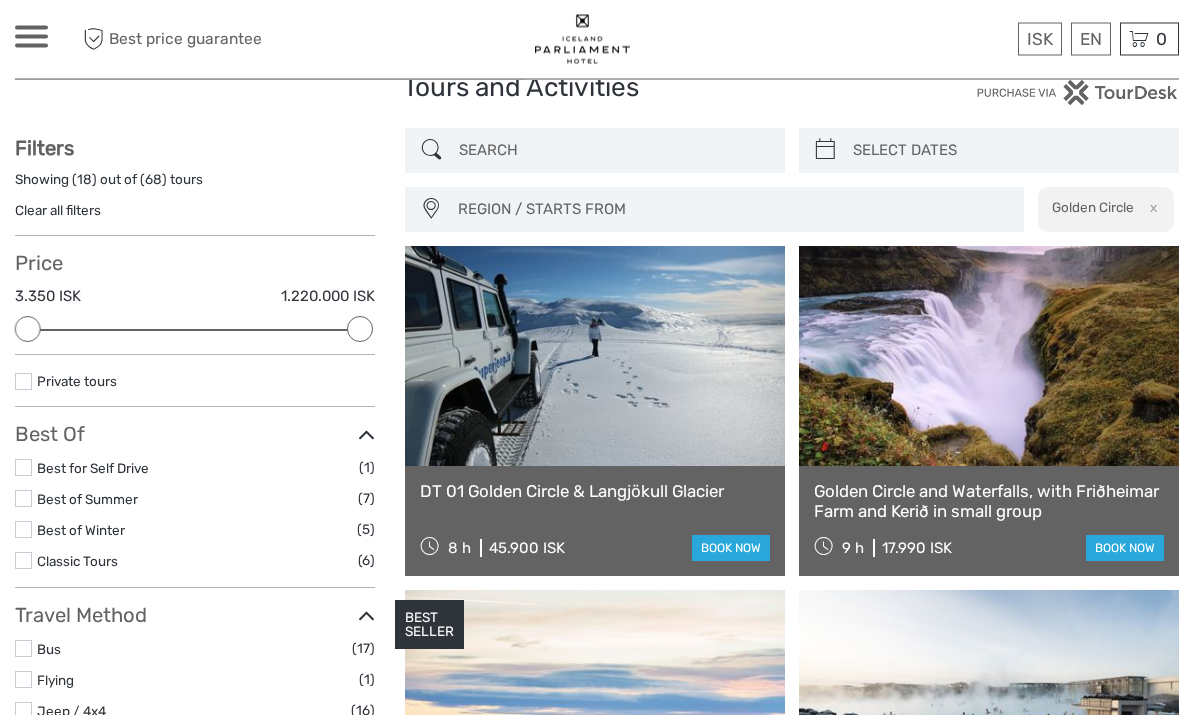 scroll, scrollTop: 66, scrollLeft: 0, axis: vertical 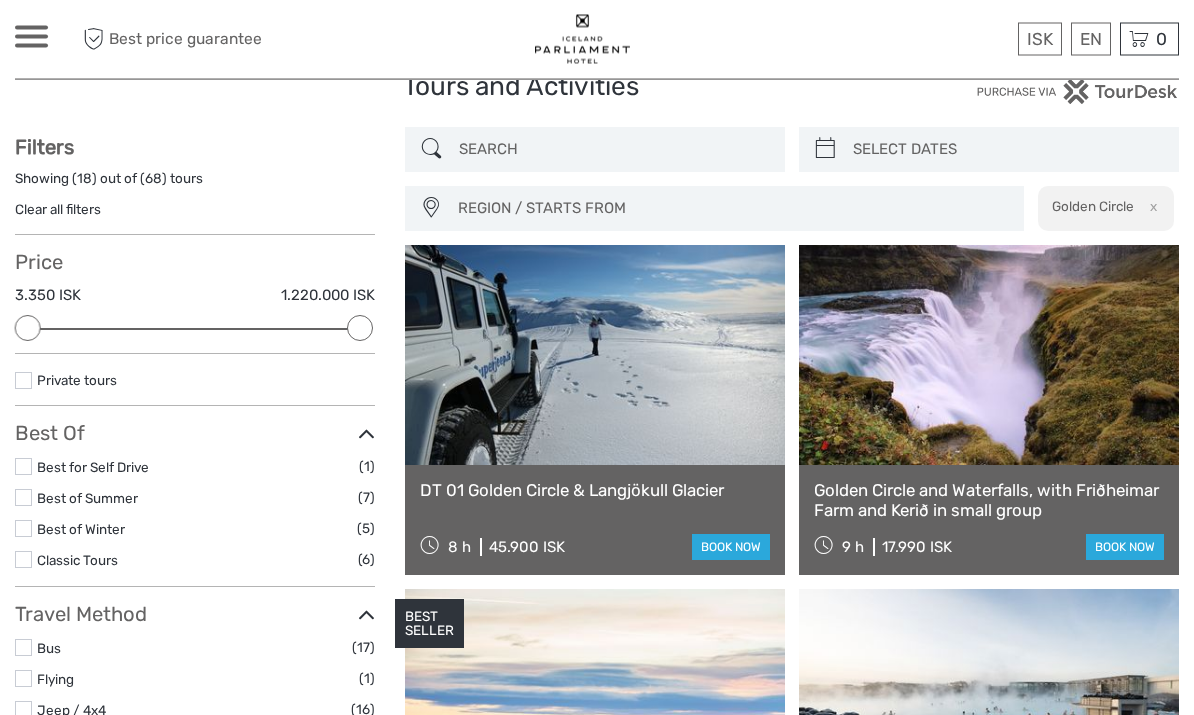 click on "Golden Circle and Waterfalls, with Friðheimar Farm and Kerið in small group" at bounding box center [989, 501] 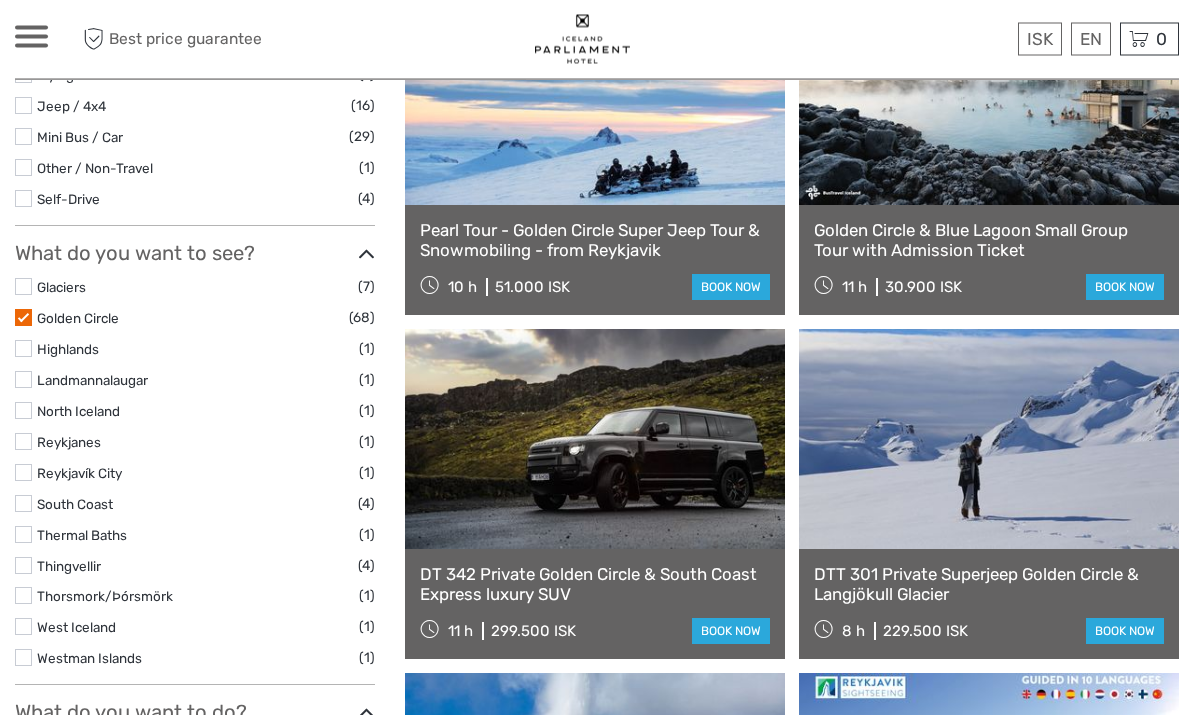 scroll, scrollTop: 661, scrollLeft: 0, axis: vertical 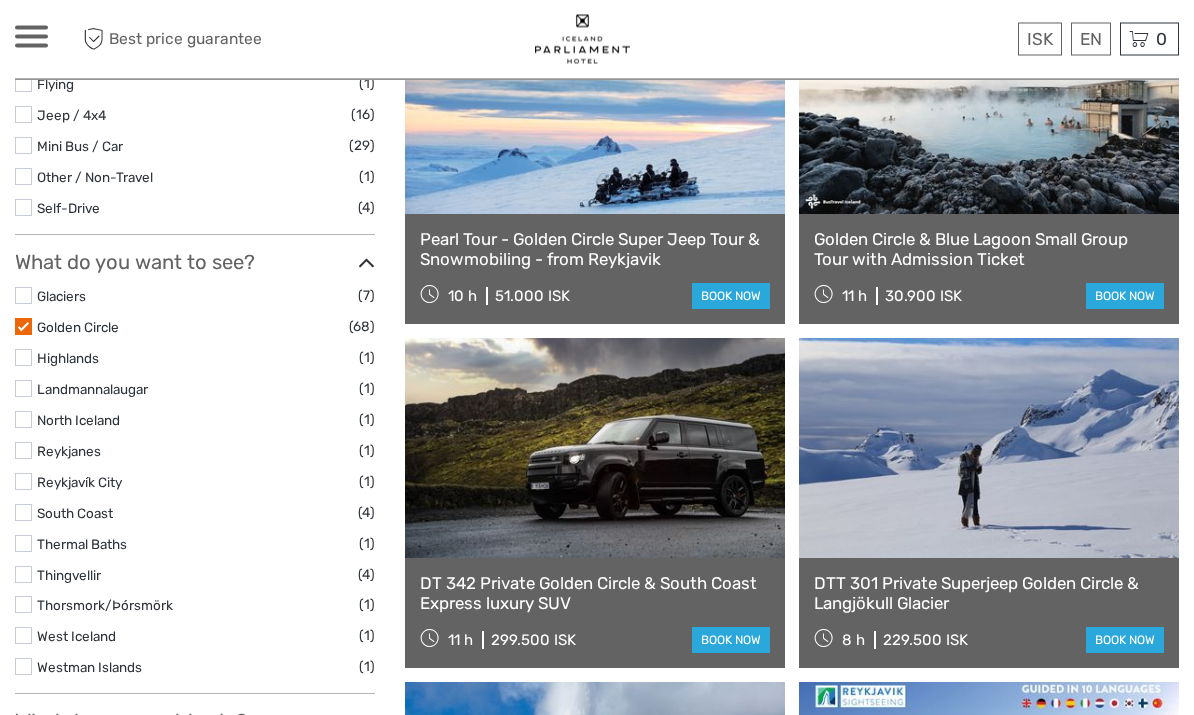 click at bounding box center [23, 327] 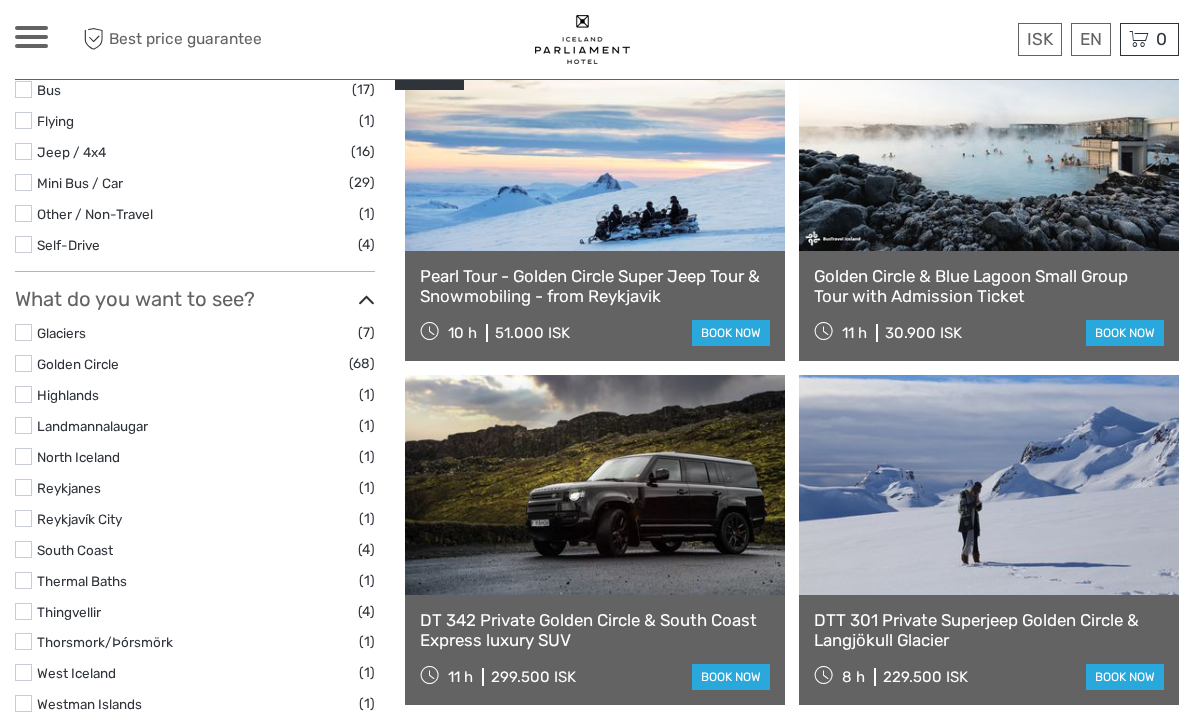 scroll, scrollTop: 644, scrollLeft: 0, axis: vertical 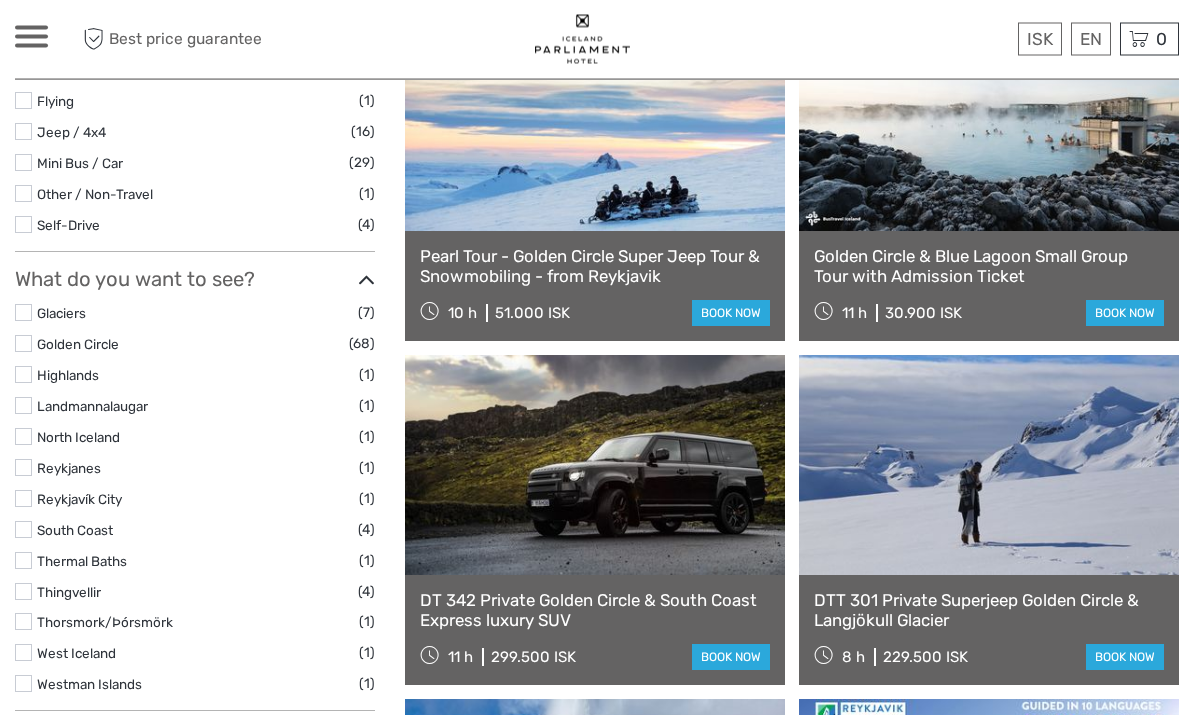 click on "Reykjavík City" at bounding box center (79, 500) 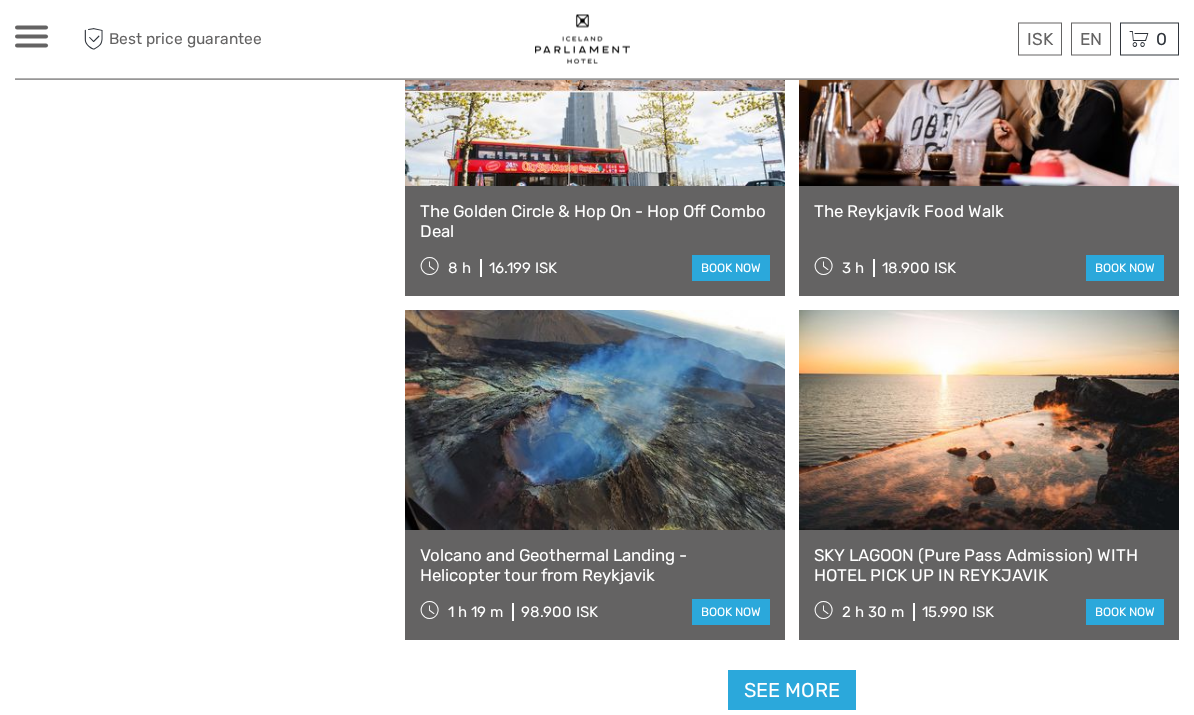 scroll, scrollTop: 2755, scrollLeft: 0, axis: vertical 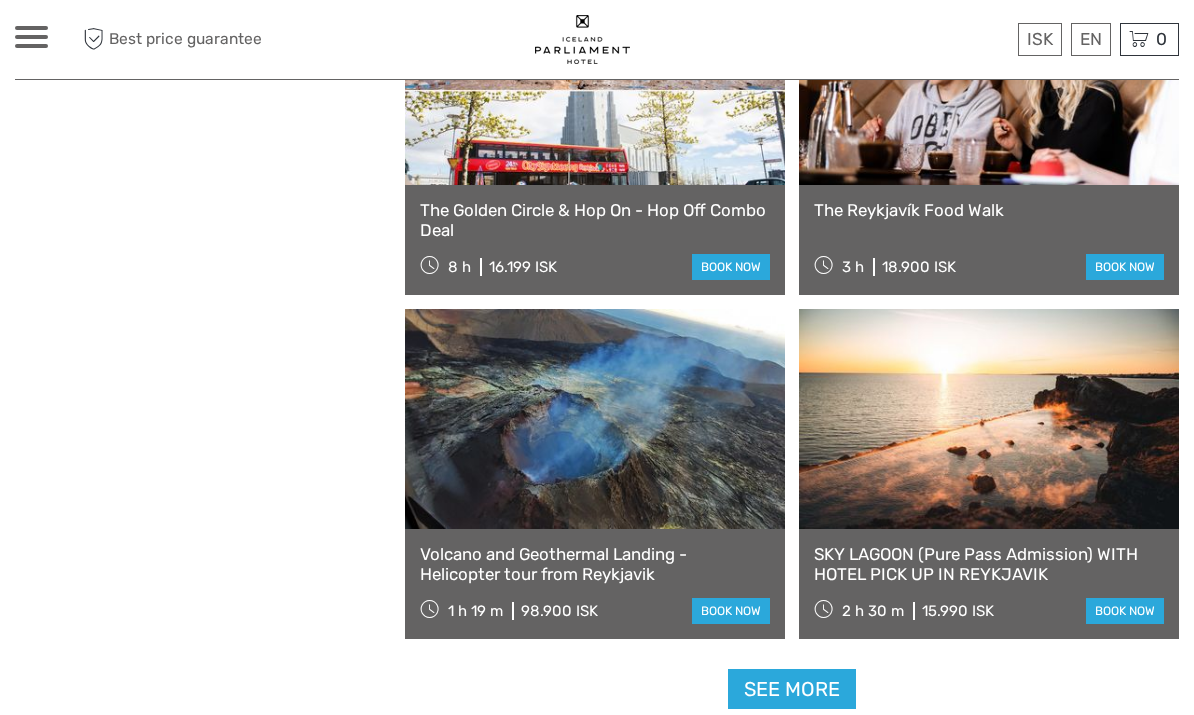click on "See more" at bounding box center [792, 689] 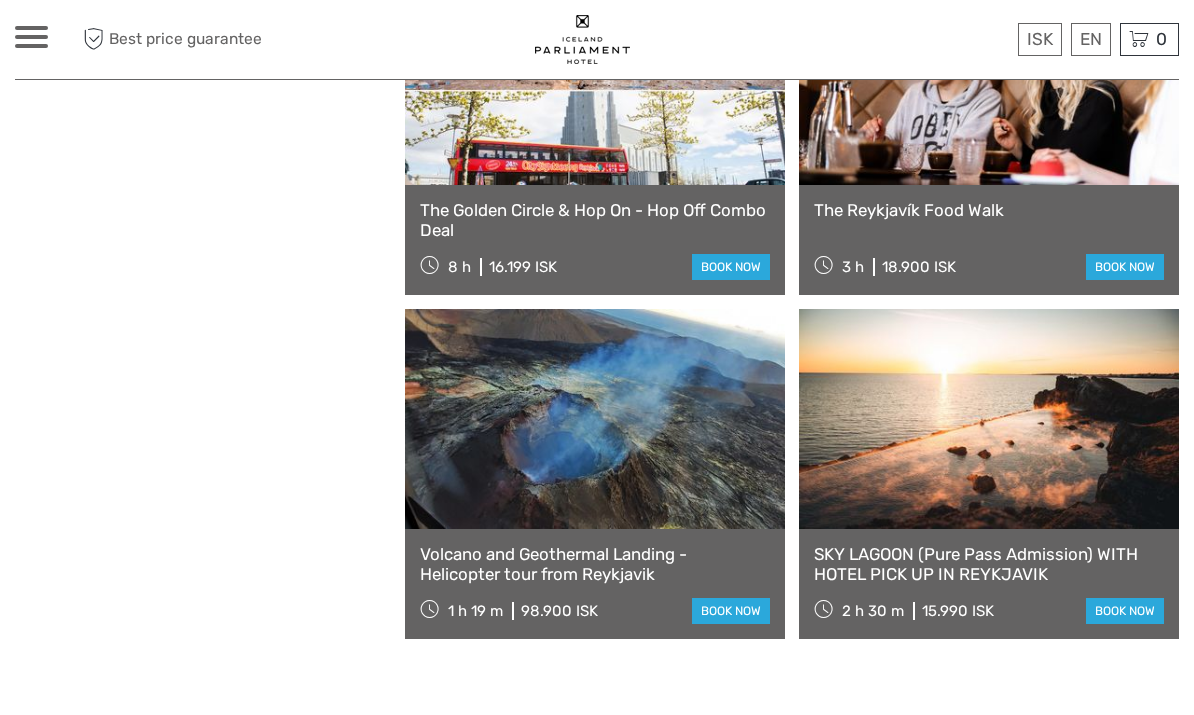 click on "Tours and Activities
Tours and Activities
REGION / STARTS FROM
Capital Region
North
Reykjanes / Keflavík
South
Southeast
West
Westfjords
Capital Region
North
Reykjanes / Keflavík
South
Southeast
West
Westfjords
Show filters
Hide filters
Filters
Showing ( 18 ) out of ( 57 ) tours
Clear all filters
Price
4.266 ISK   176.364 ISK
Clear
Private tours
Best Of" at bounding box center (597, -978) 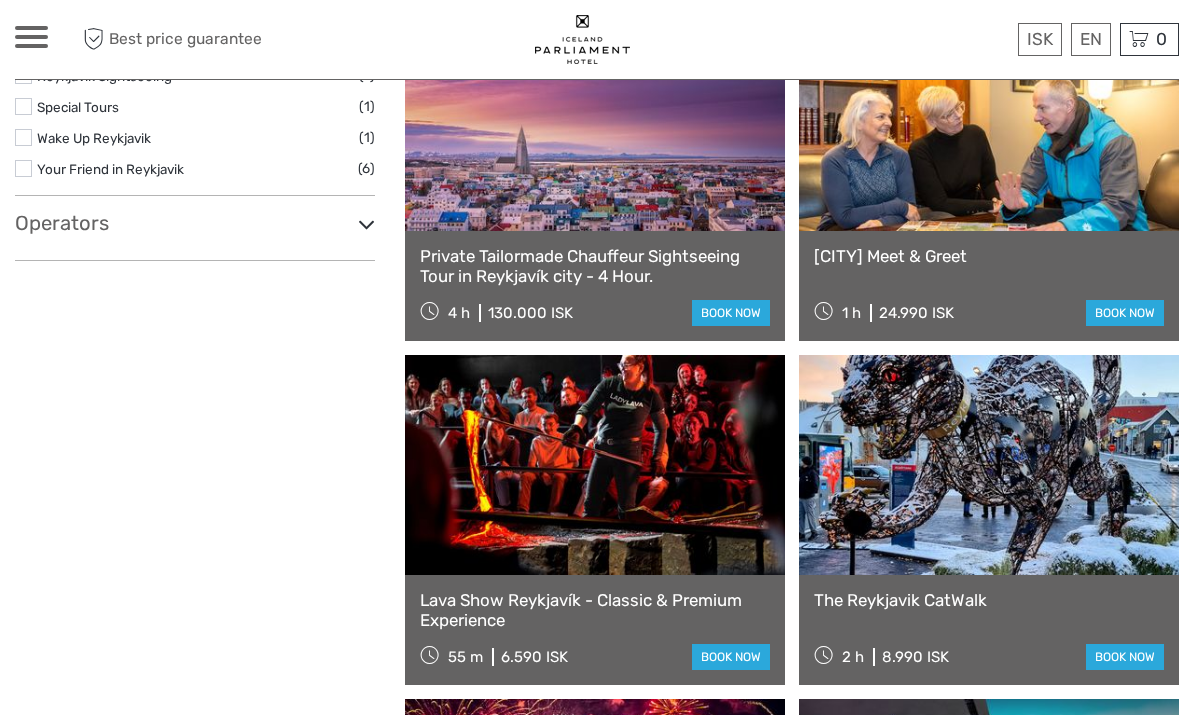scroll, scrollTop: 1677, scrollLeft: 0, axis: vertical 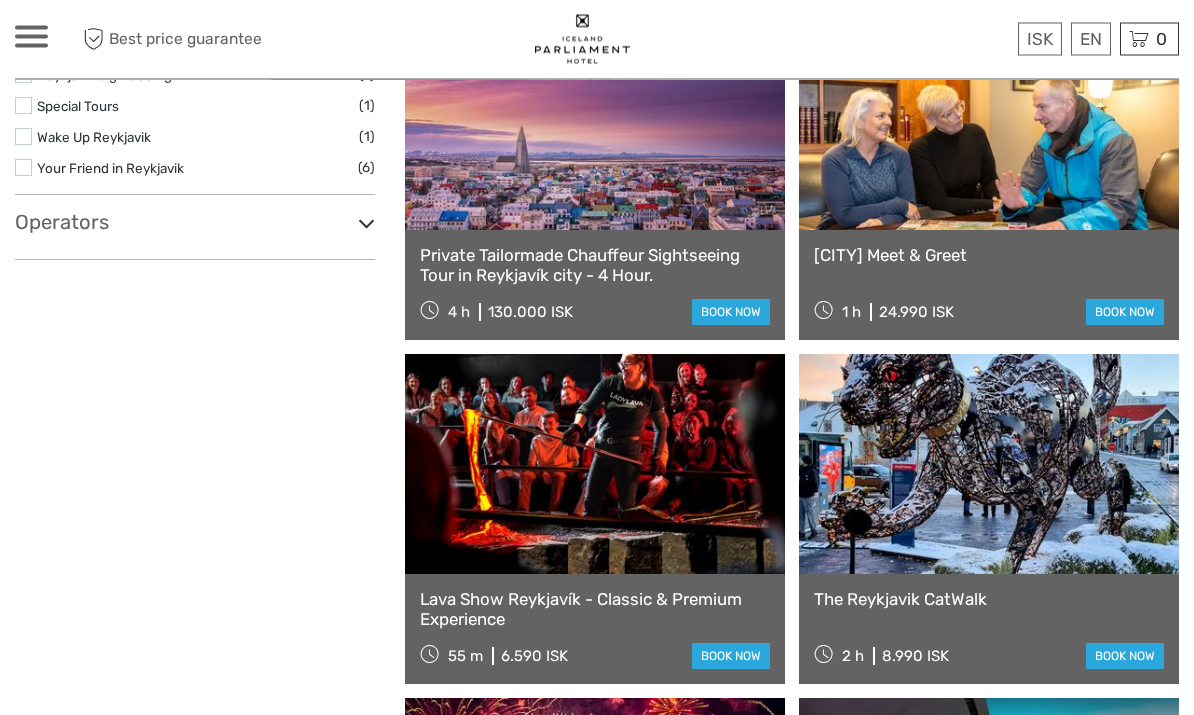 click at bounding box center [595, 465] 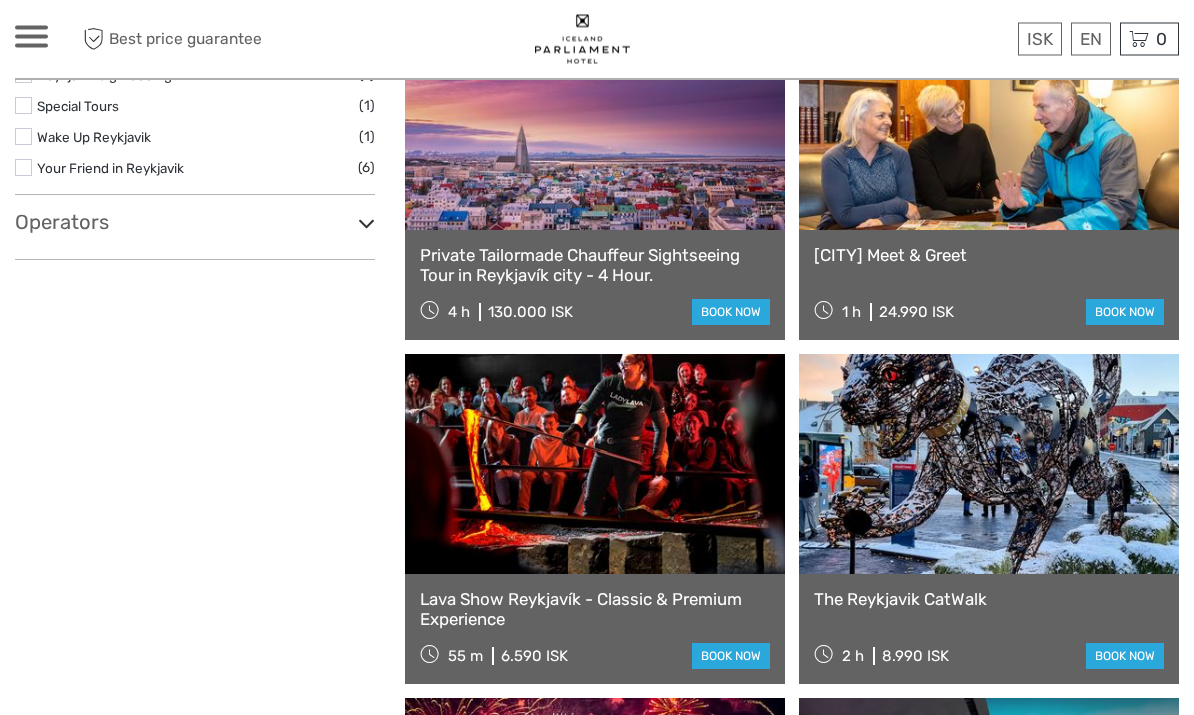 scroll, scrollTop: 1678, scrollLeft: 0, axis: vertical 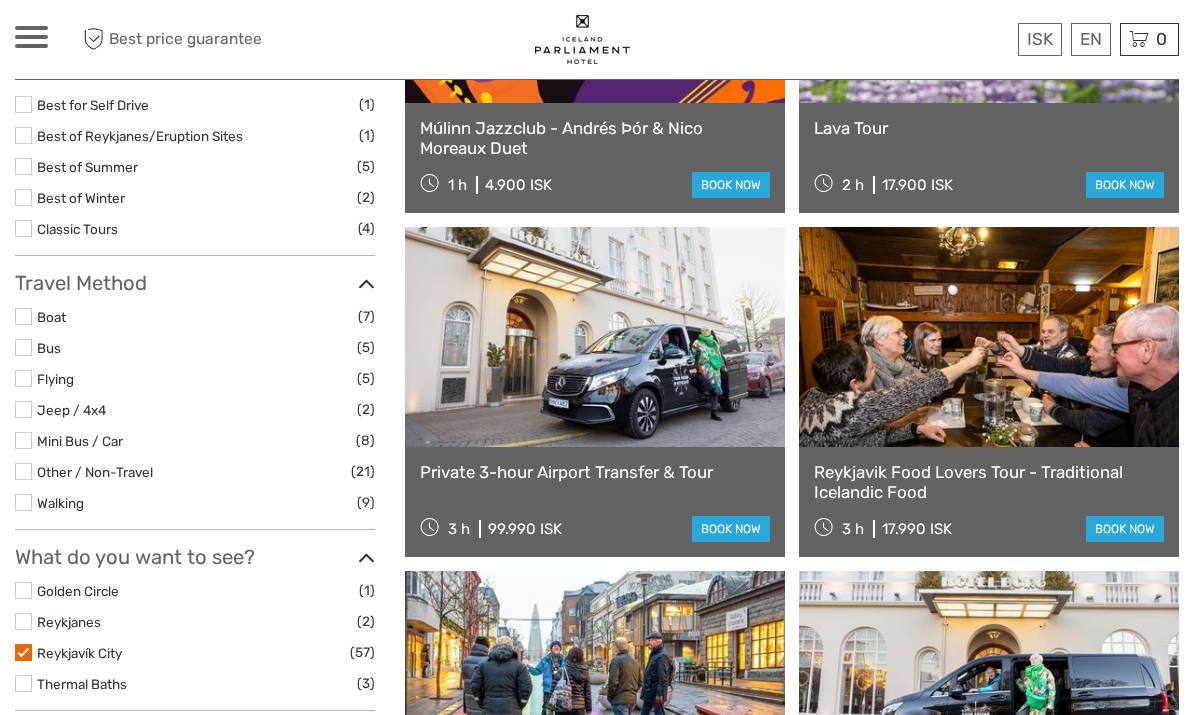 click at bounding box center [23, 652] 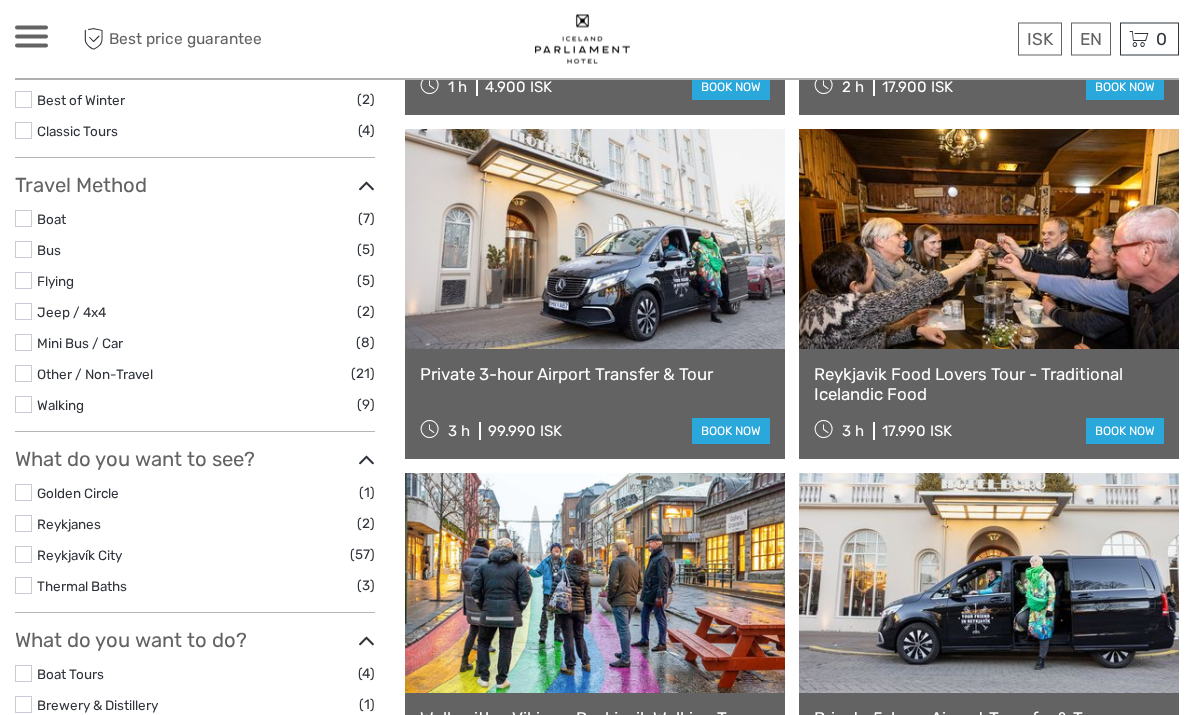 scroll, scrollTop: 527, scrollLeft: 0, axis: vertical 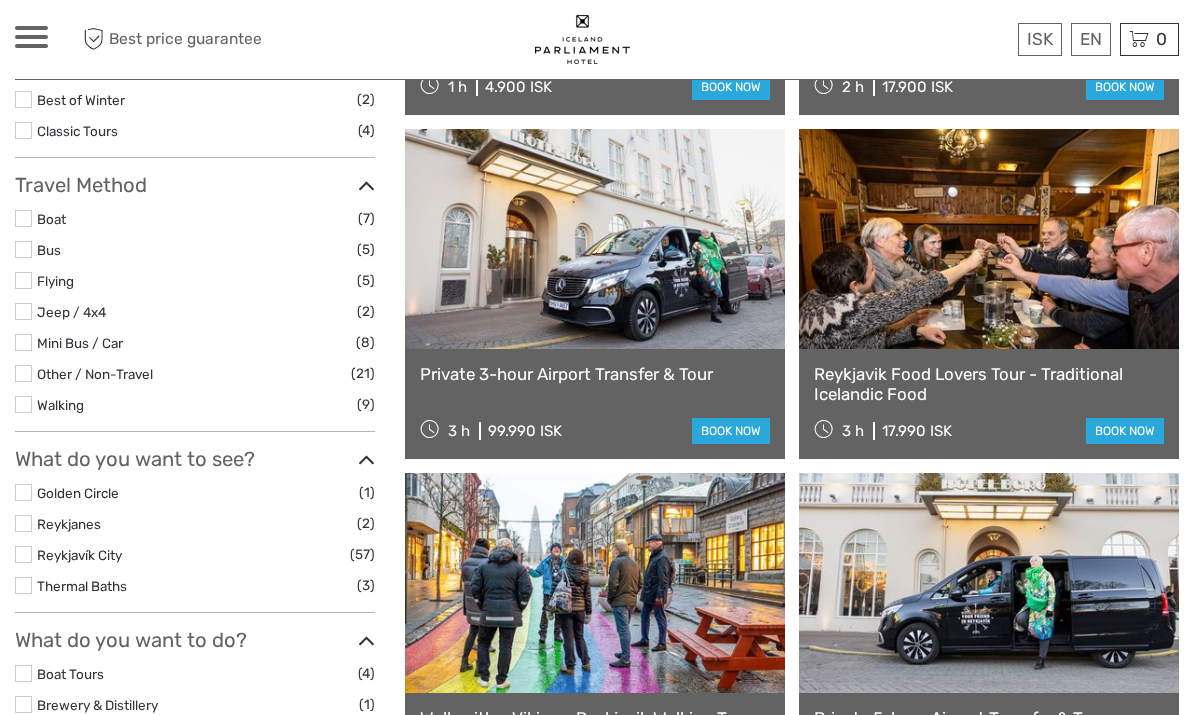 click at bounding box center [366, 460] 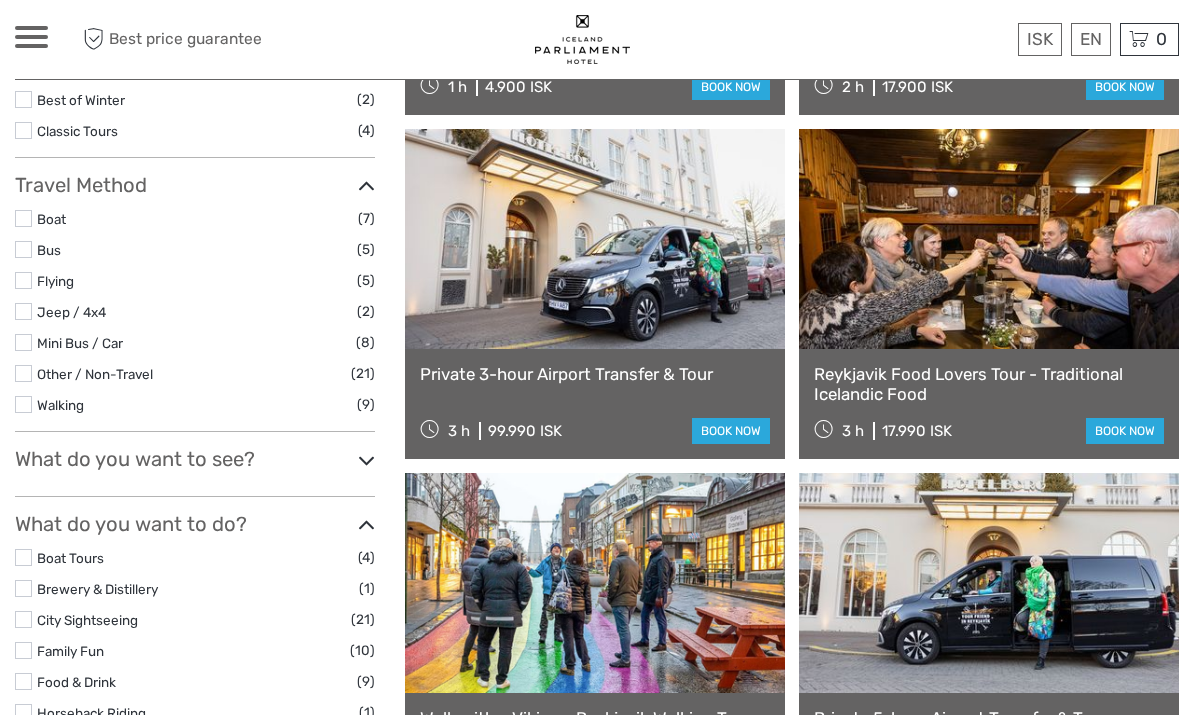 click at bounding box center (366, 460) 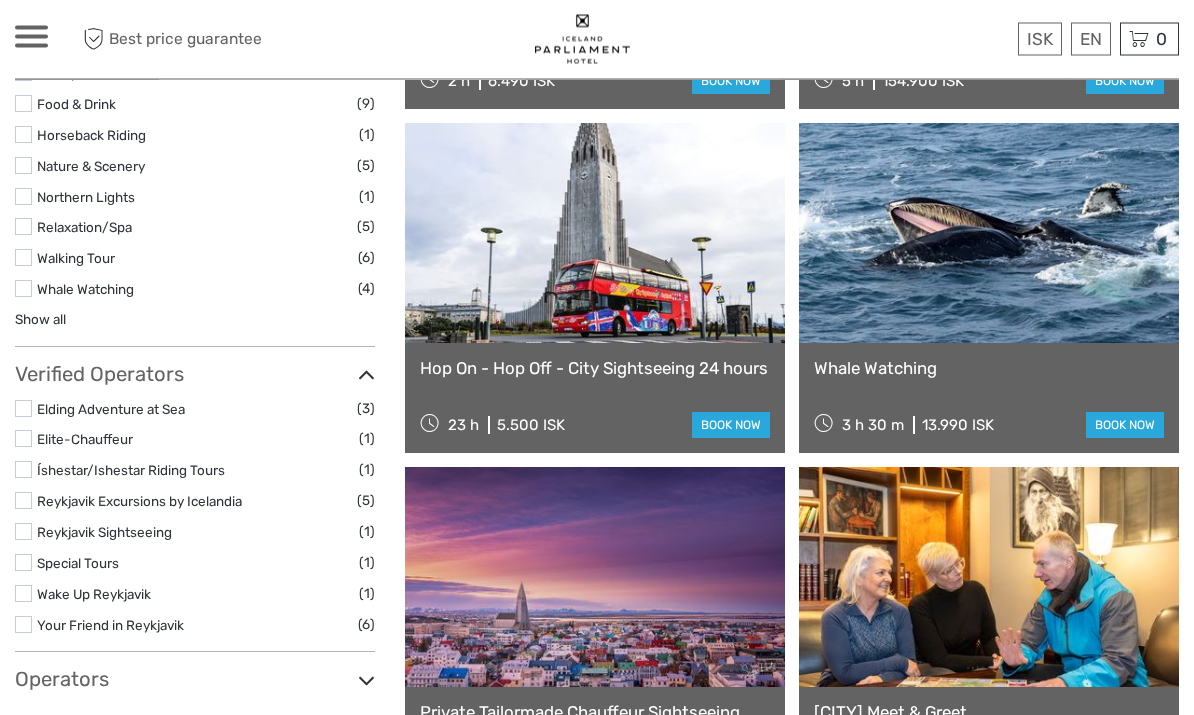 scroll, scrollTop: 1241, scrollLeft: 0, axis: vertical 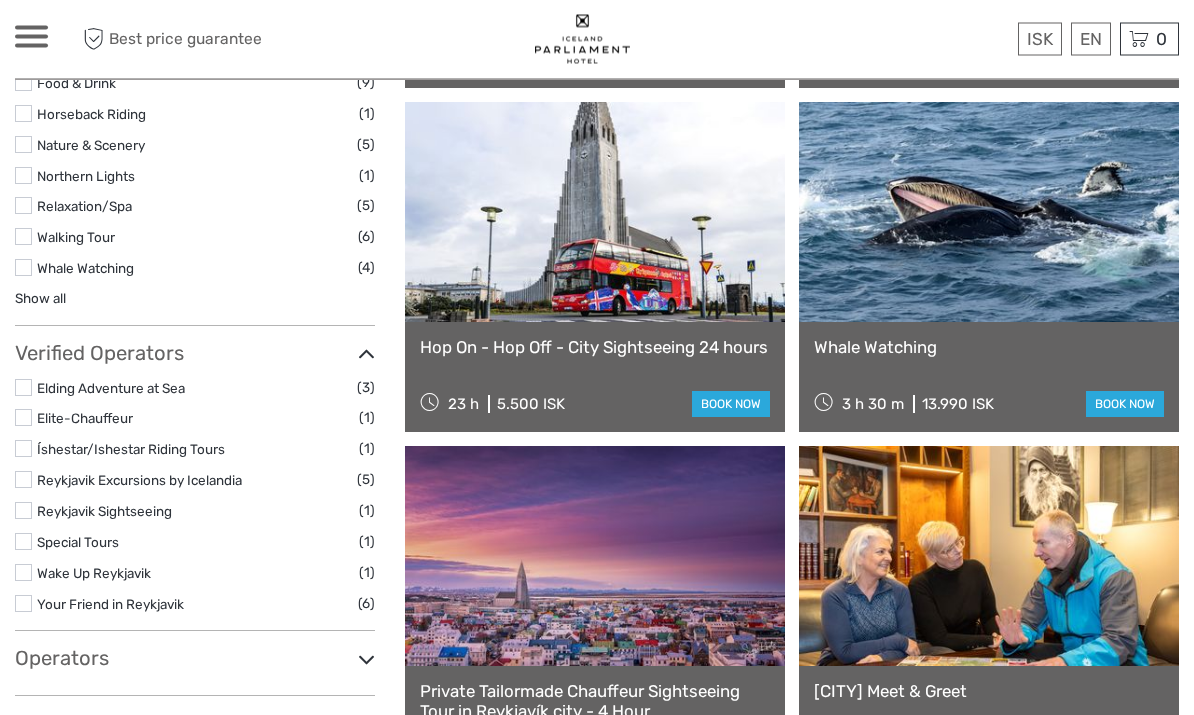 click at bounding box center (366, 660) 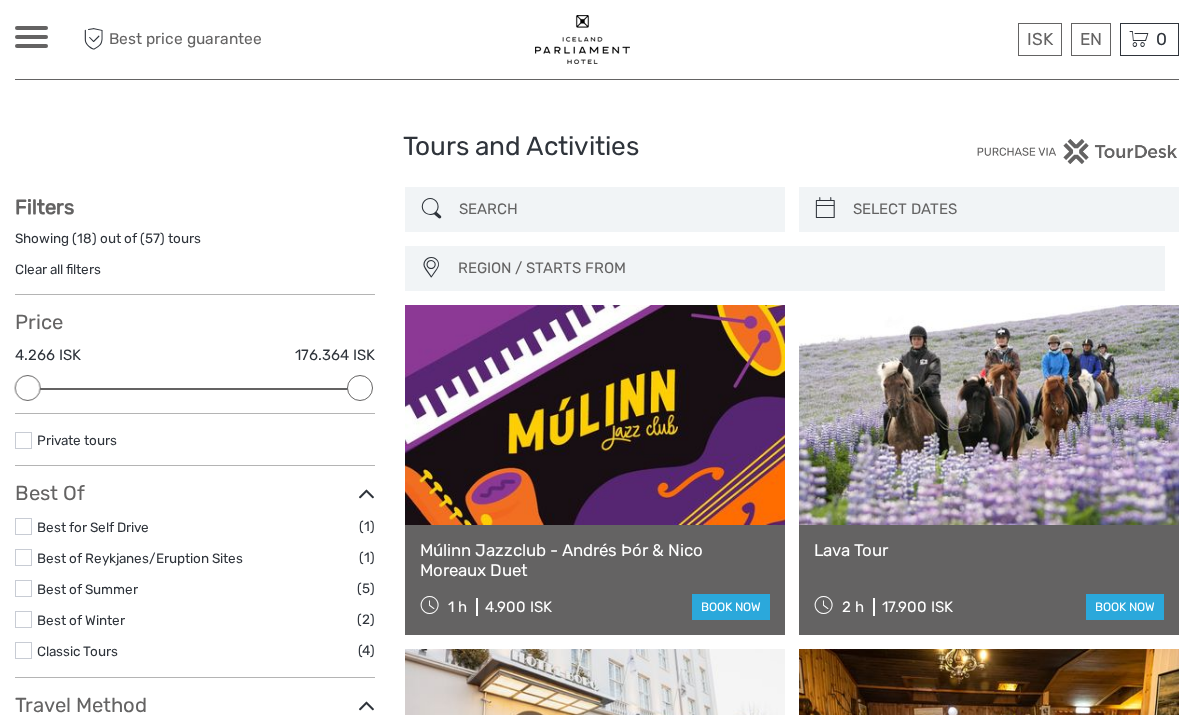 scroll, scrollTop: 0, scrollLeft: 0, axis: both 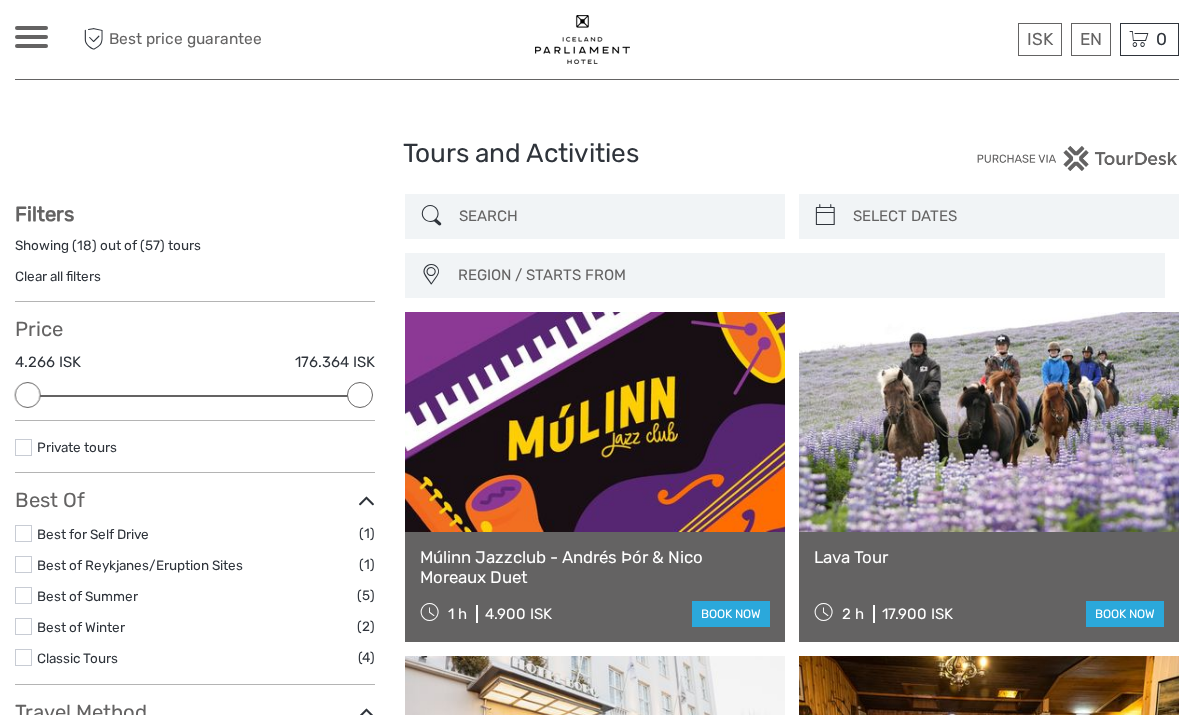 click on "Showing ( 18 ) out of ( 57 ) tours" at bounding box center (195, 251) 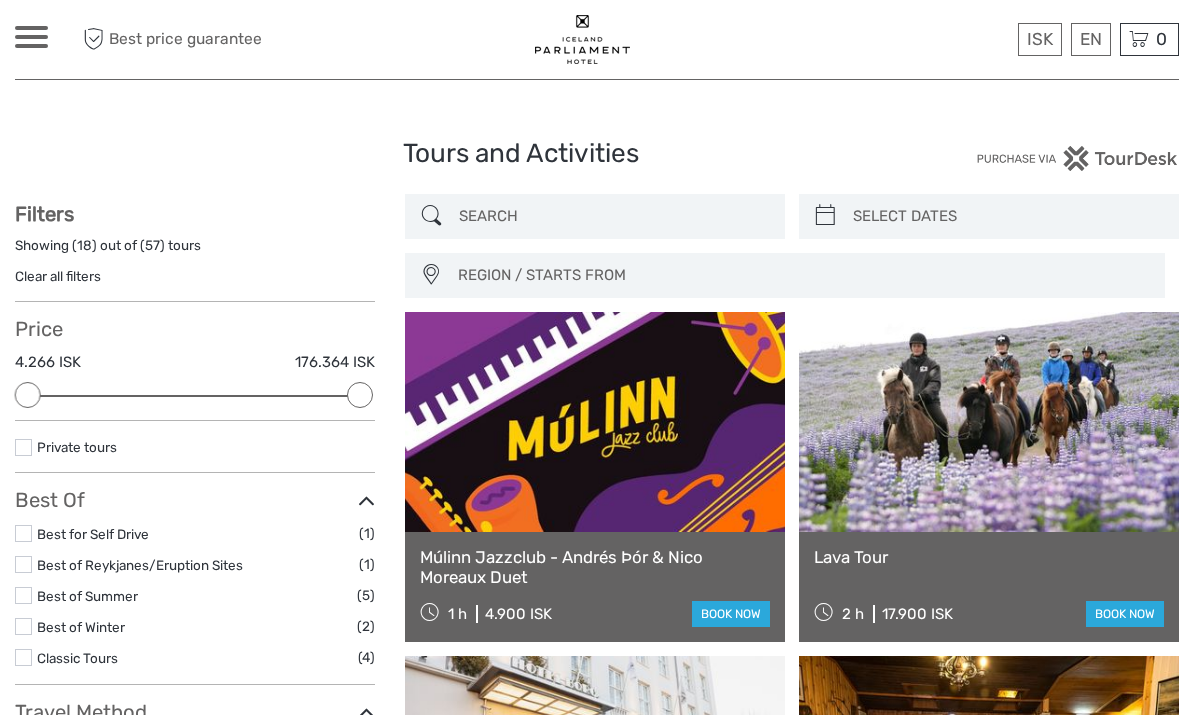 click on "Clear all filters" at bounding box center (58, 276) 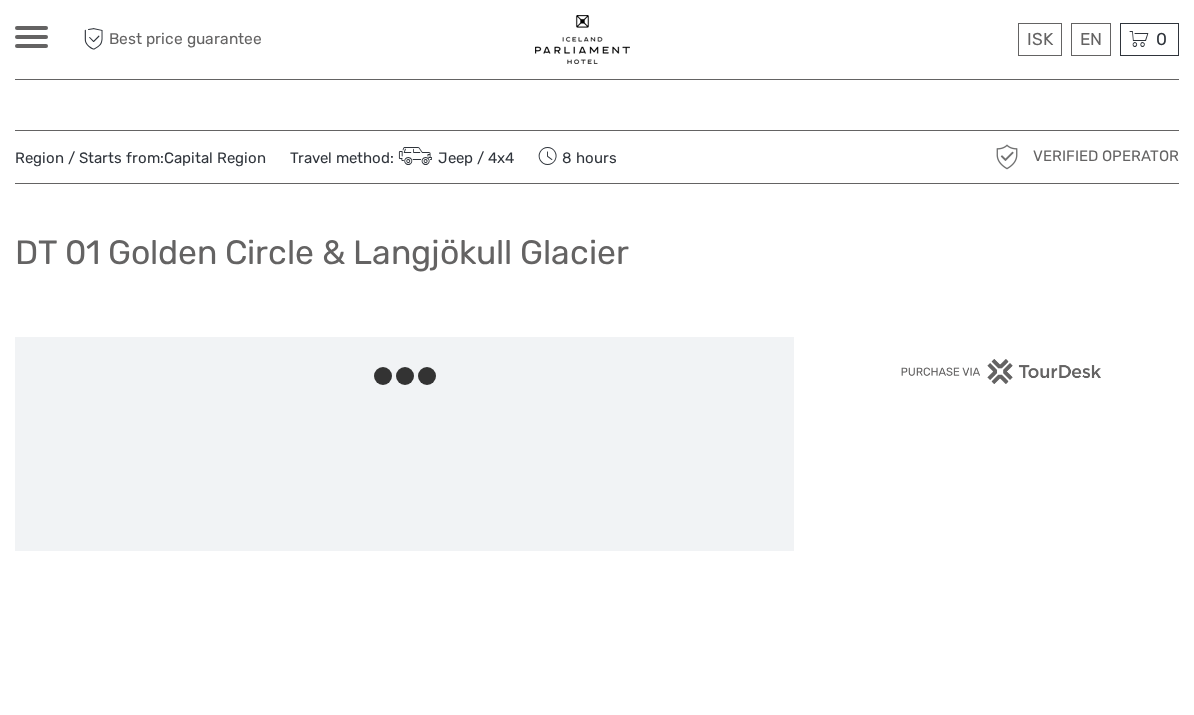 scroll, scrollTop: 0, scrollLeft: 0, axis: both 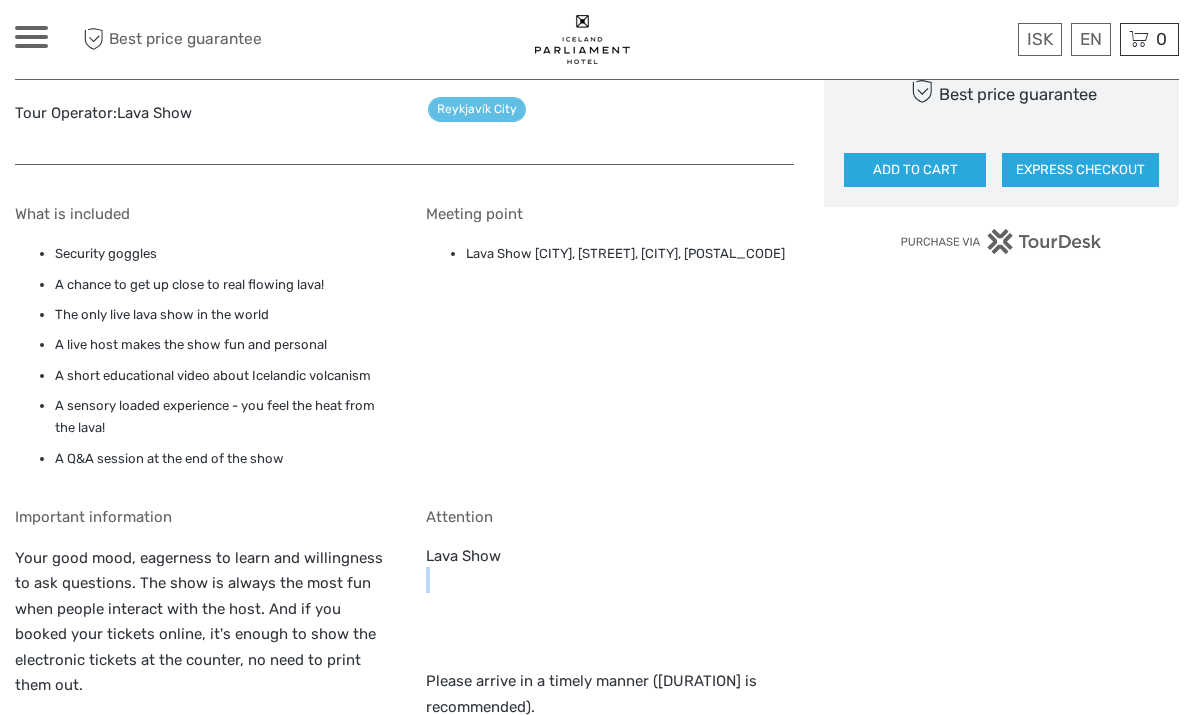click on "Meeting point
Lava Show Reykjavík, Fiskislóð 73, Reykjavík, 101" at bounding box center [610, 341] 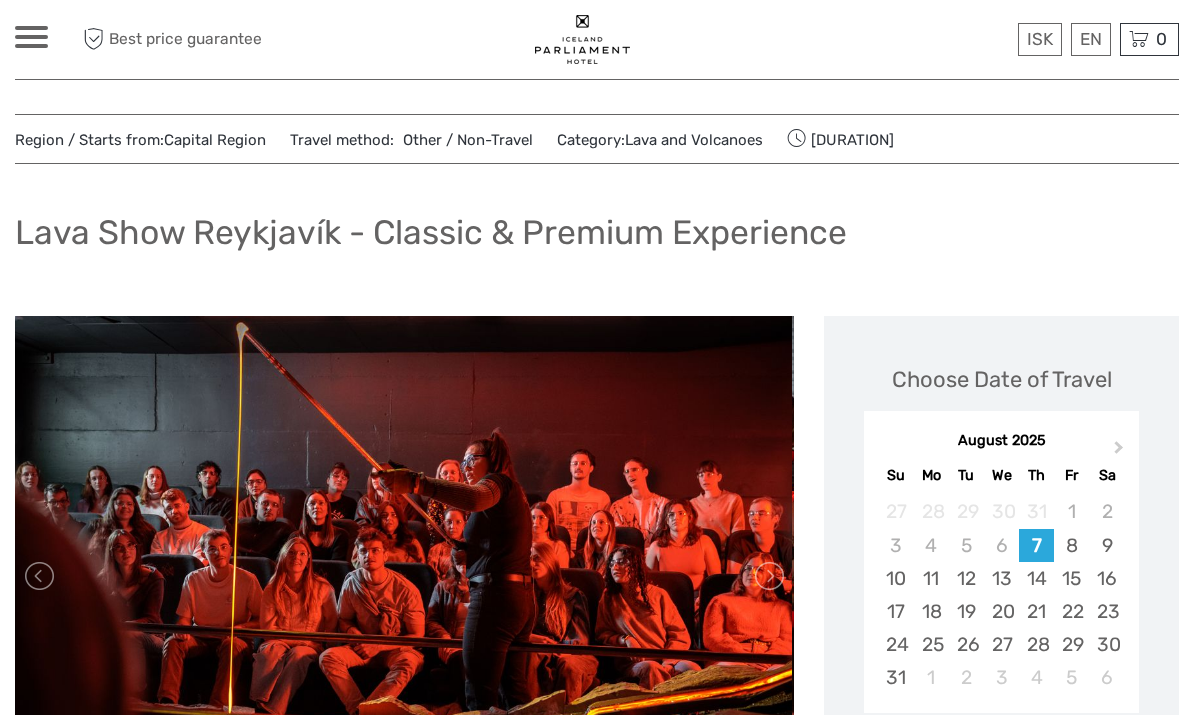 scroll, scrollTop: 0, scrollLeft: 0, axis: both 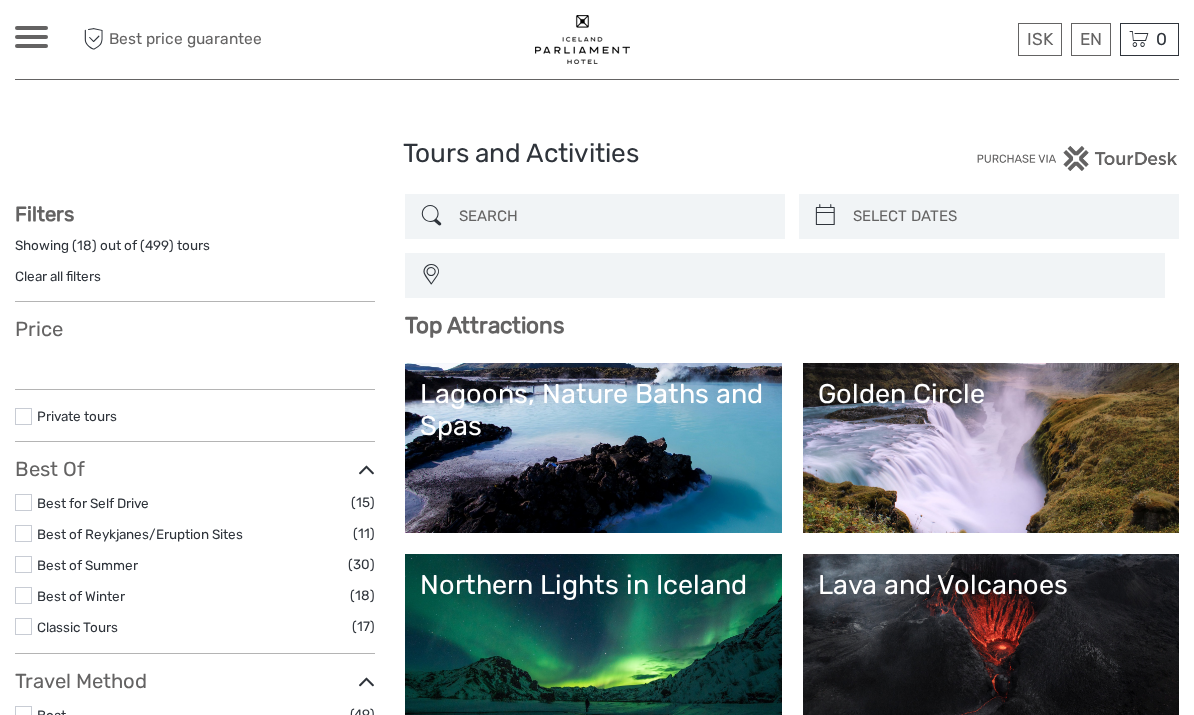 select 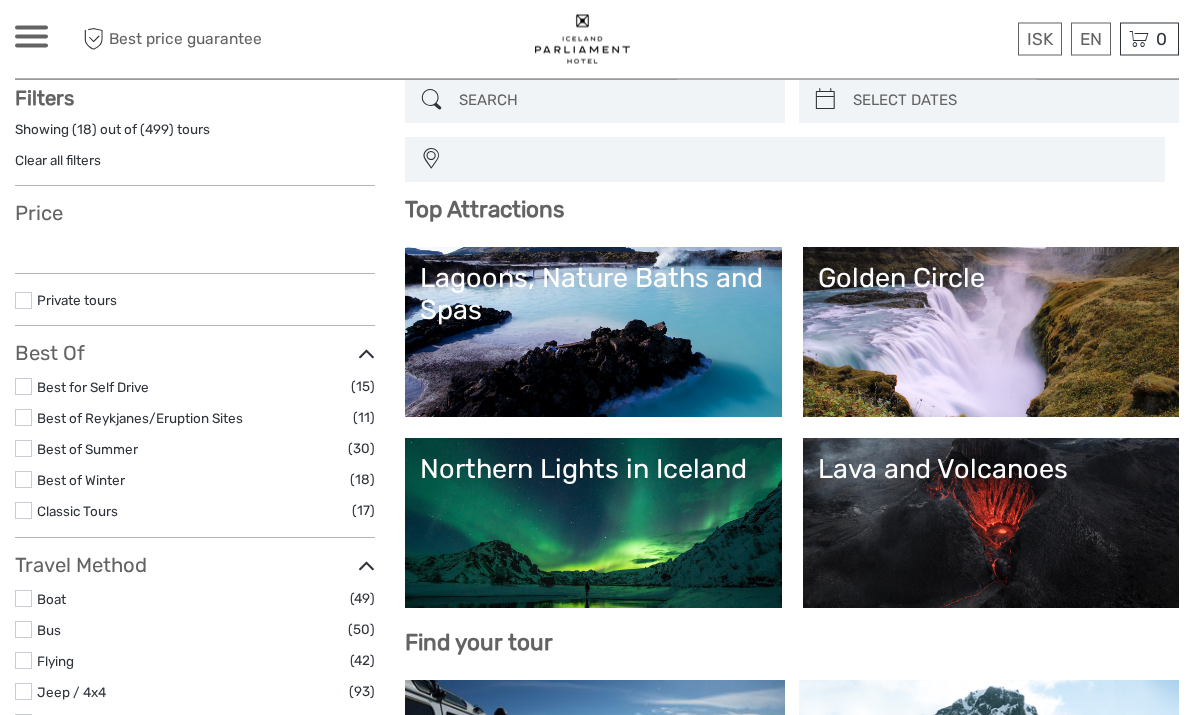 scroll, scrollTop: 128, scrollLeft: 0, axis: vertical 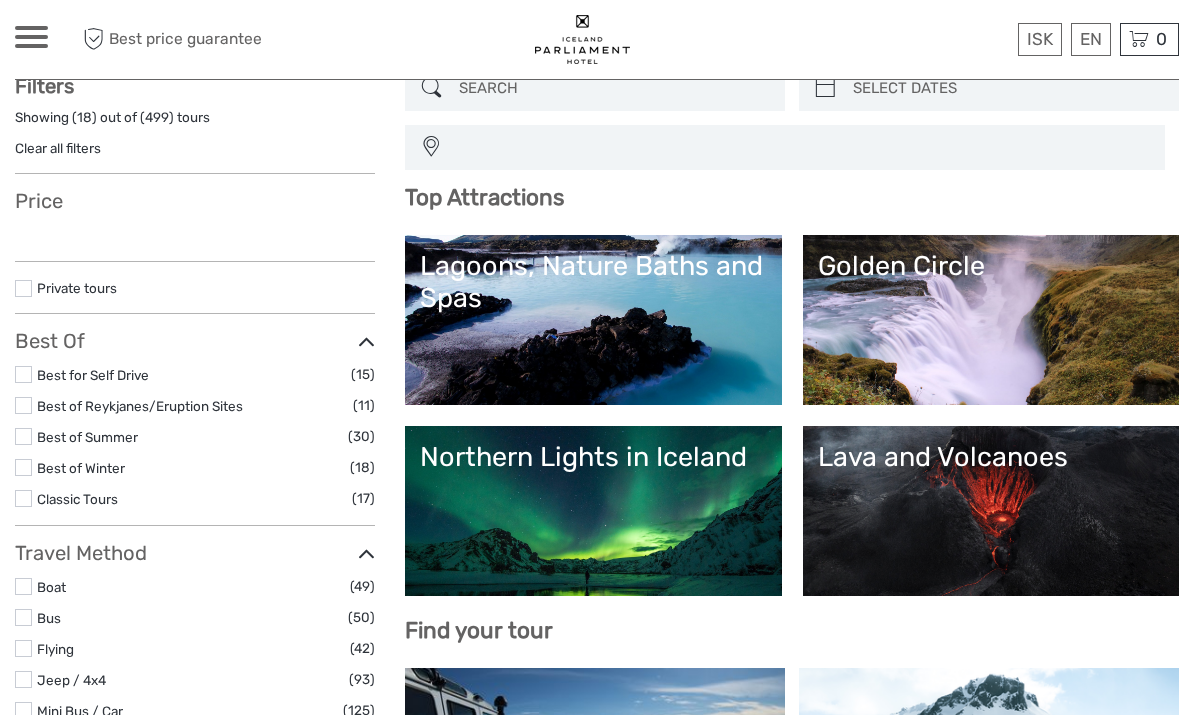 select 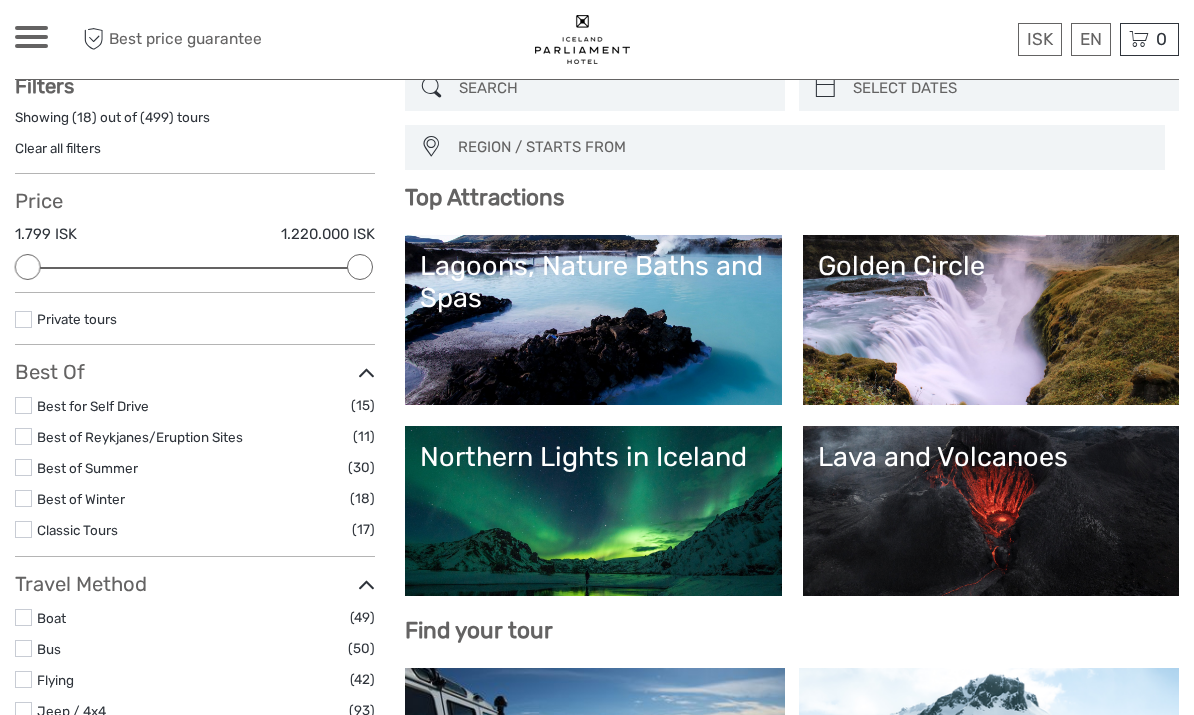 scroll, scrollTop: 0, scrollLeft: 0, axis: both 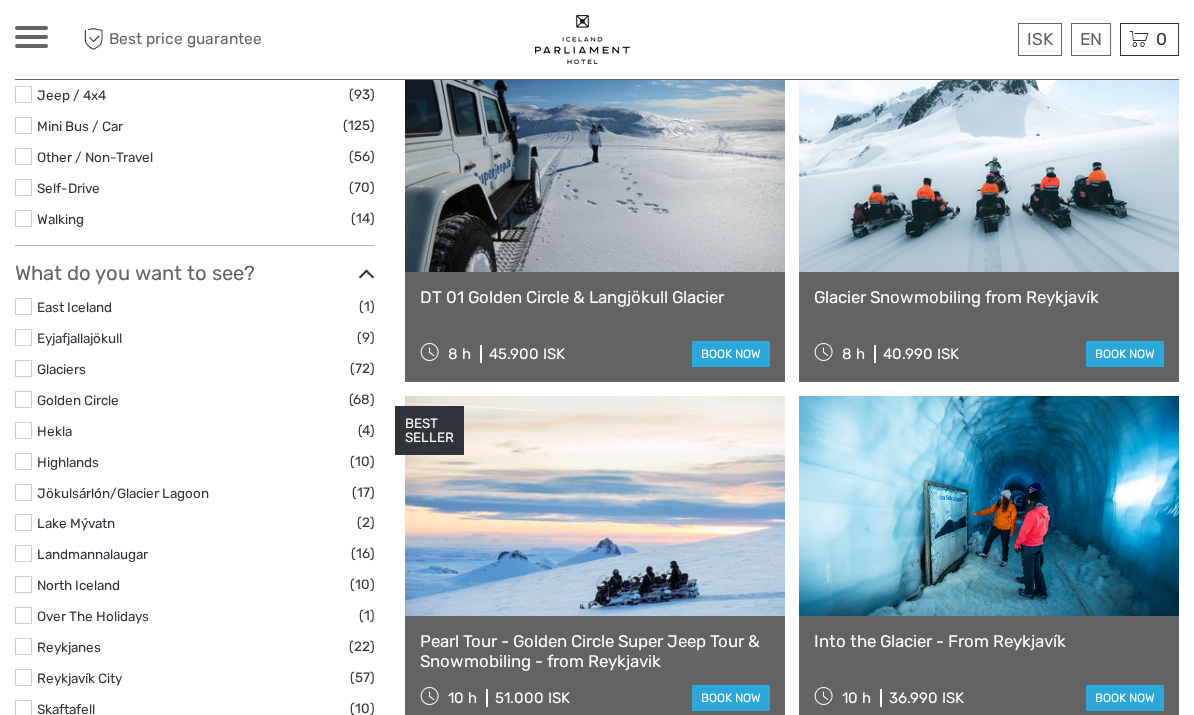 click at bounding box center [23, 677] 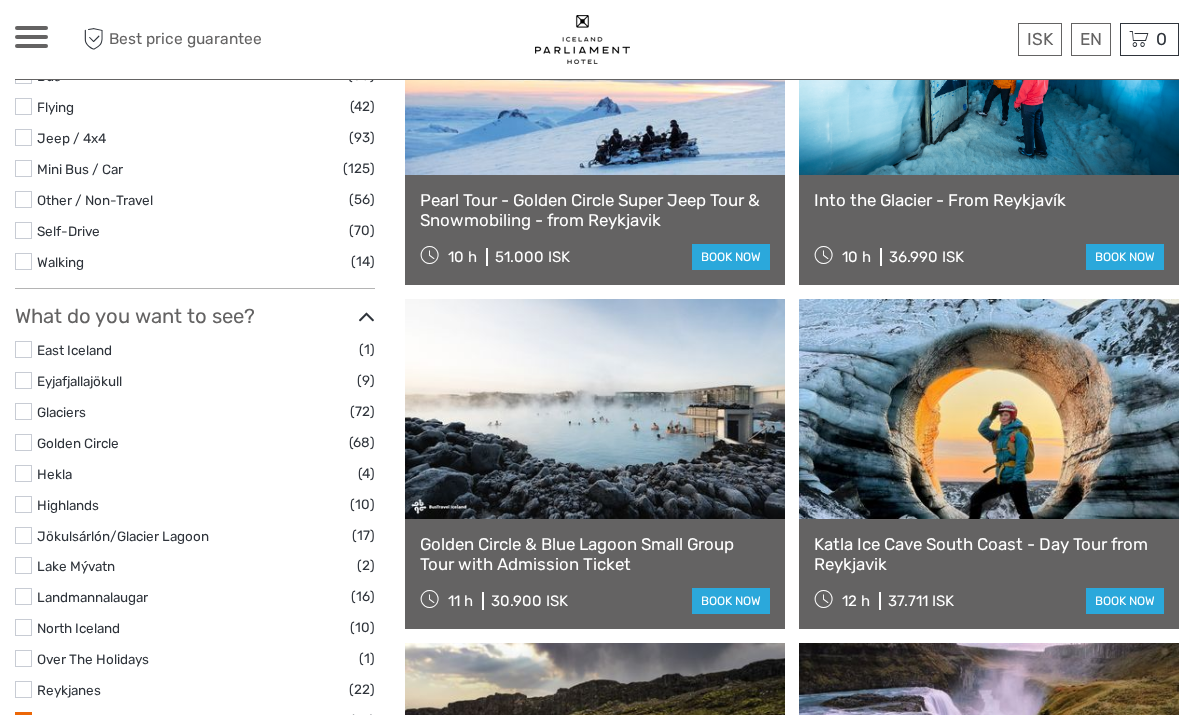 scroll, scrollTop: 719, scrollLeft: 0, axis: vertical 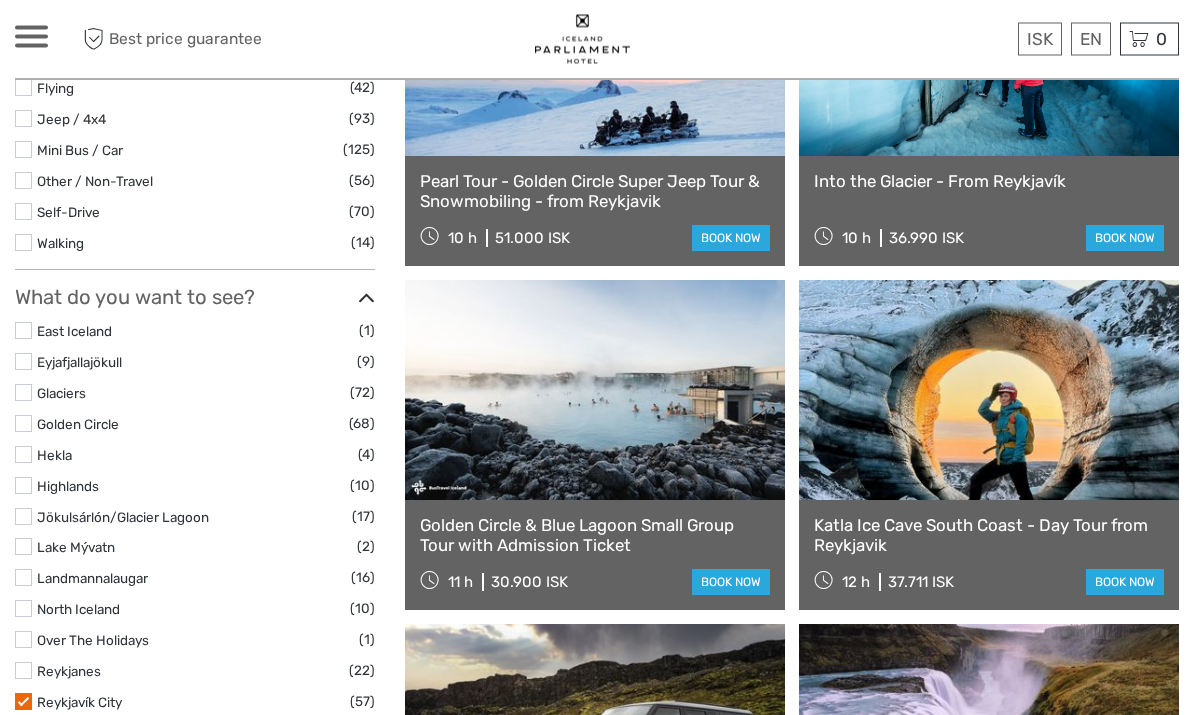 click at bounding box center (23, 702) 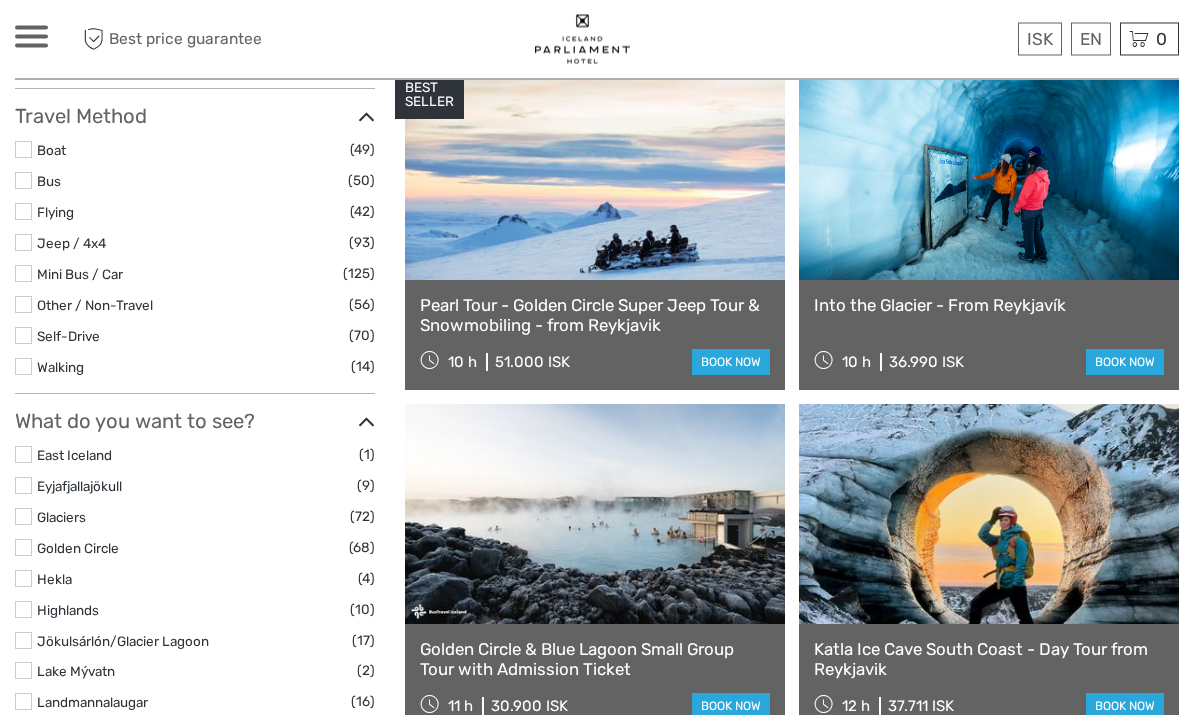 scroll, scrollTop: 596, scrollLeft: 0, axis: vertical 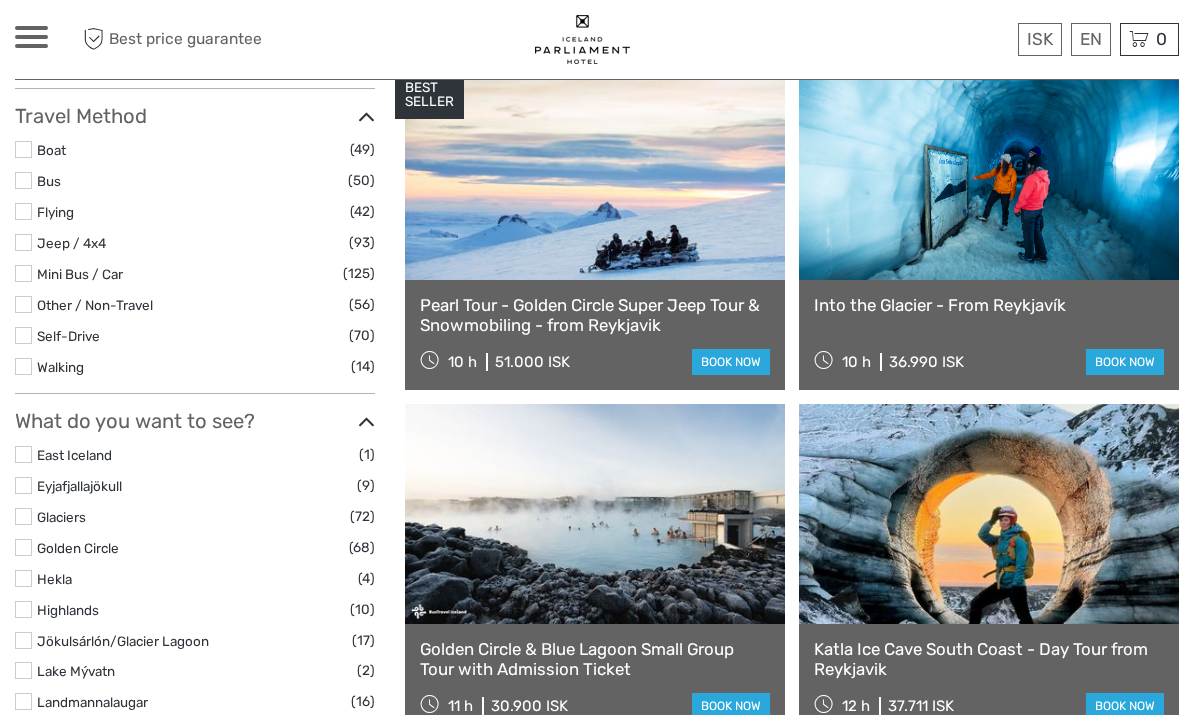 click at bounding box center (23, 547) 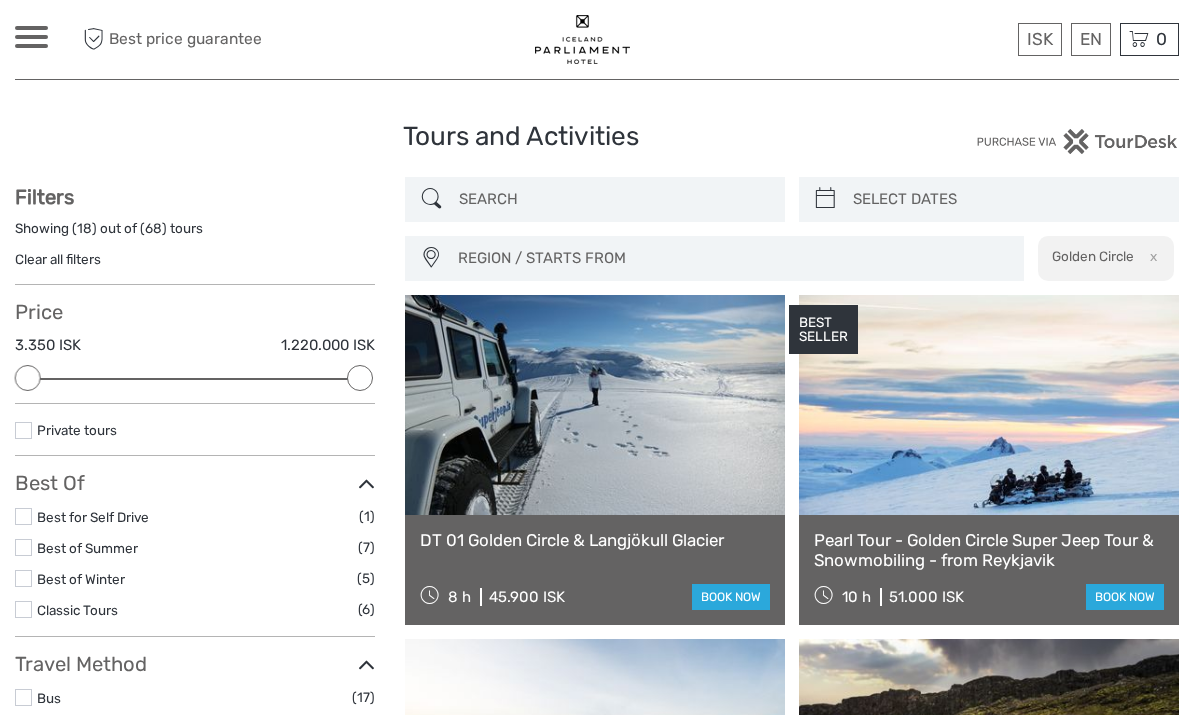 scroll, scrollTop: 0, scrollLeft: 0, axis: both 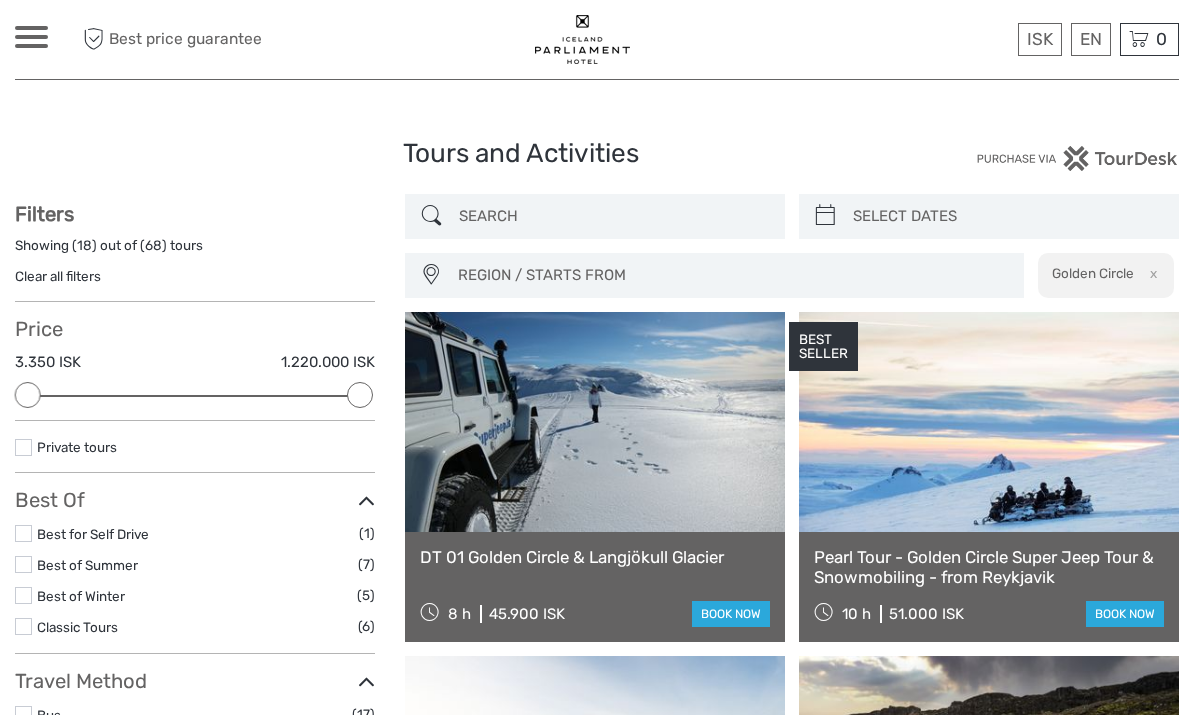 click at bounding box center (825, 216) 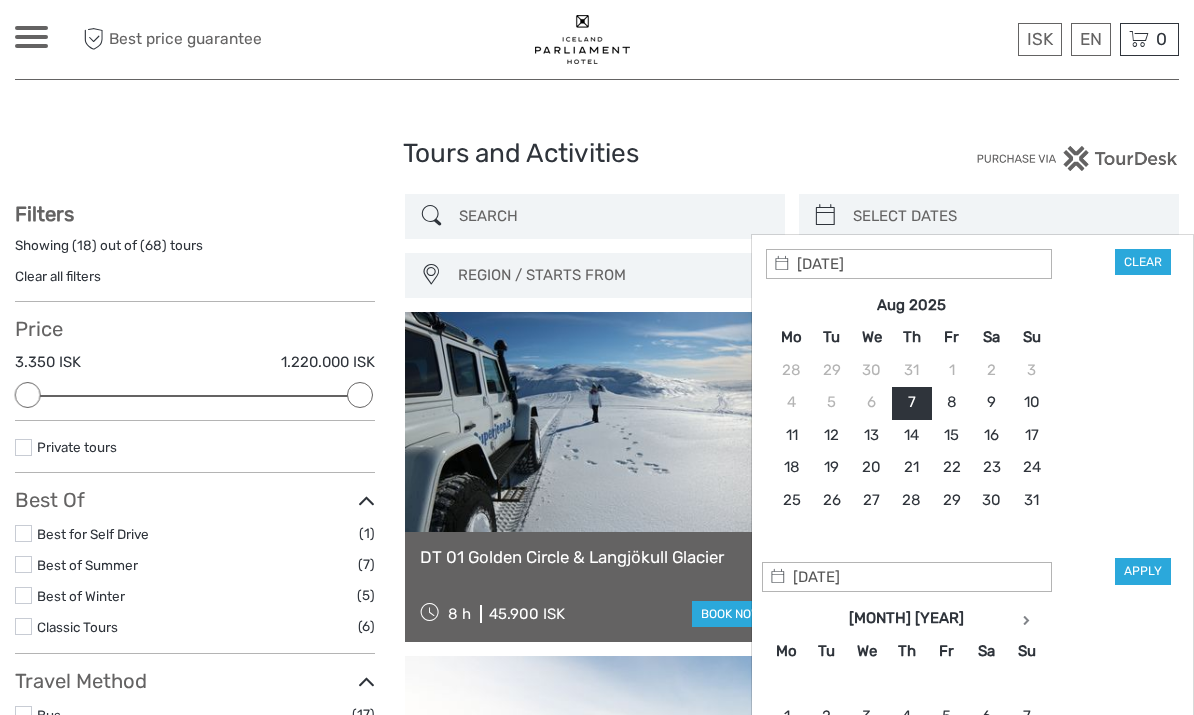 type on "14/08/2025" 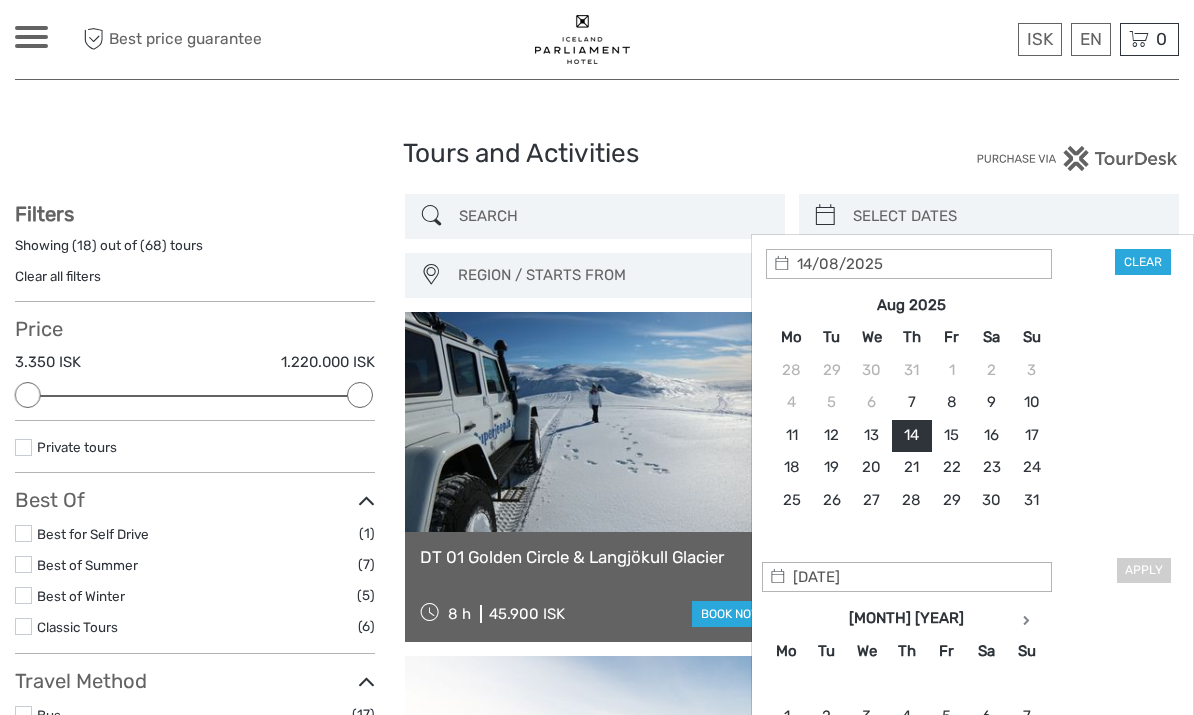 type on "17/08/2025" 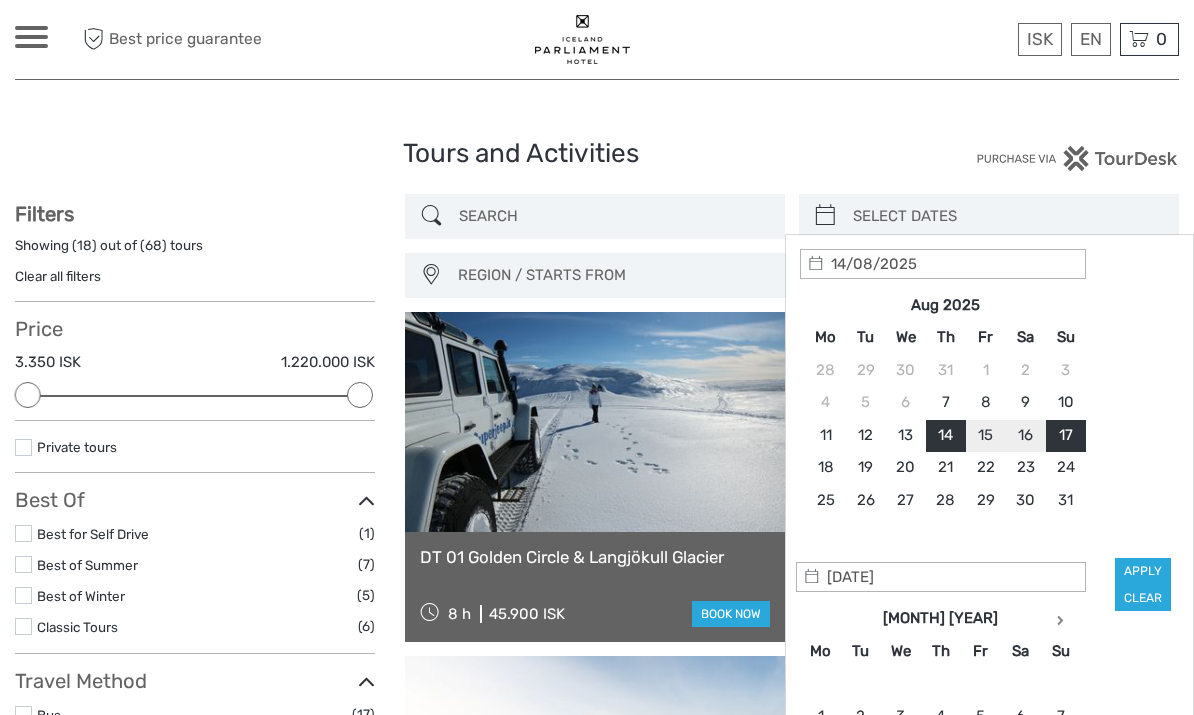 click on "Apply" at bounding box center (1143, 571) 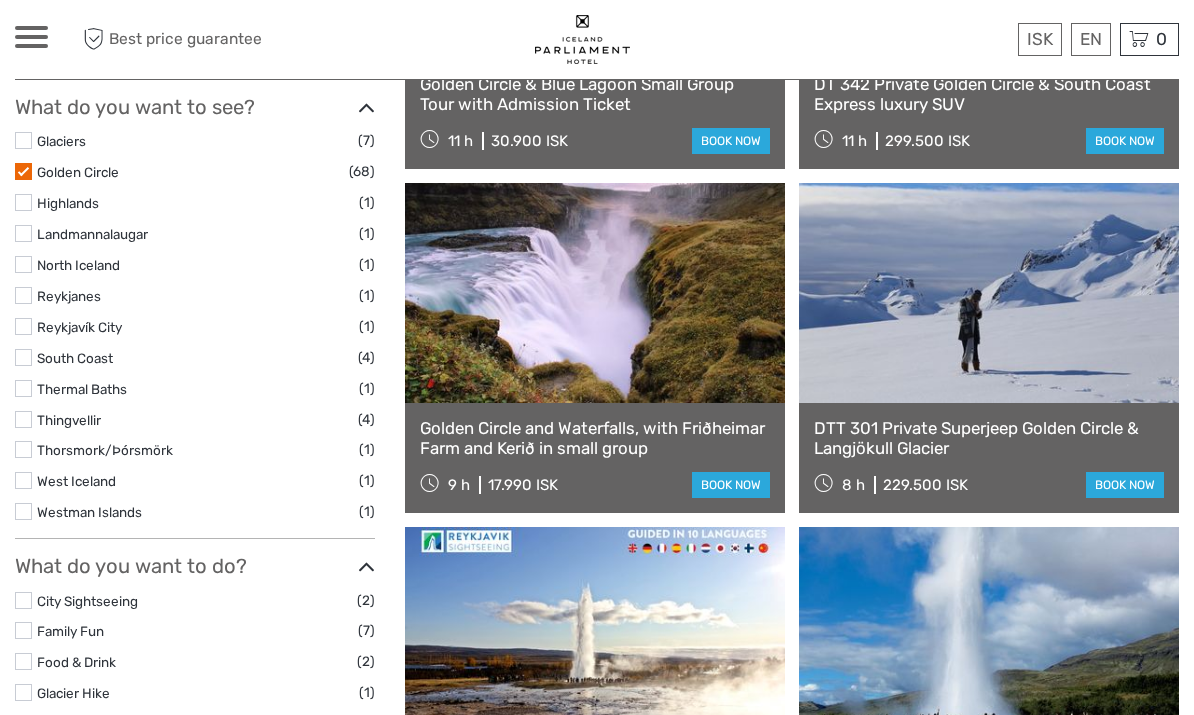 scroll, scrollTop: 816, scrollLeft: 0, axis: vertical 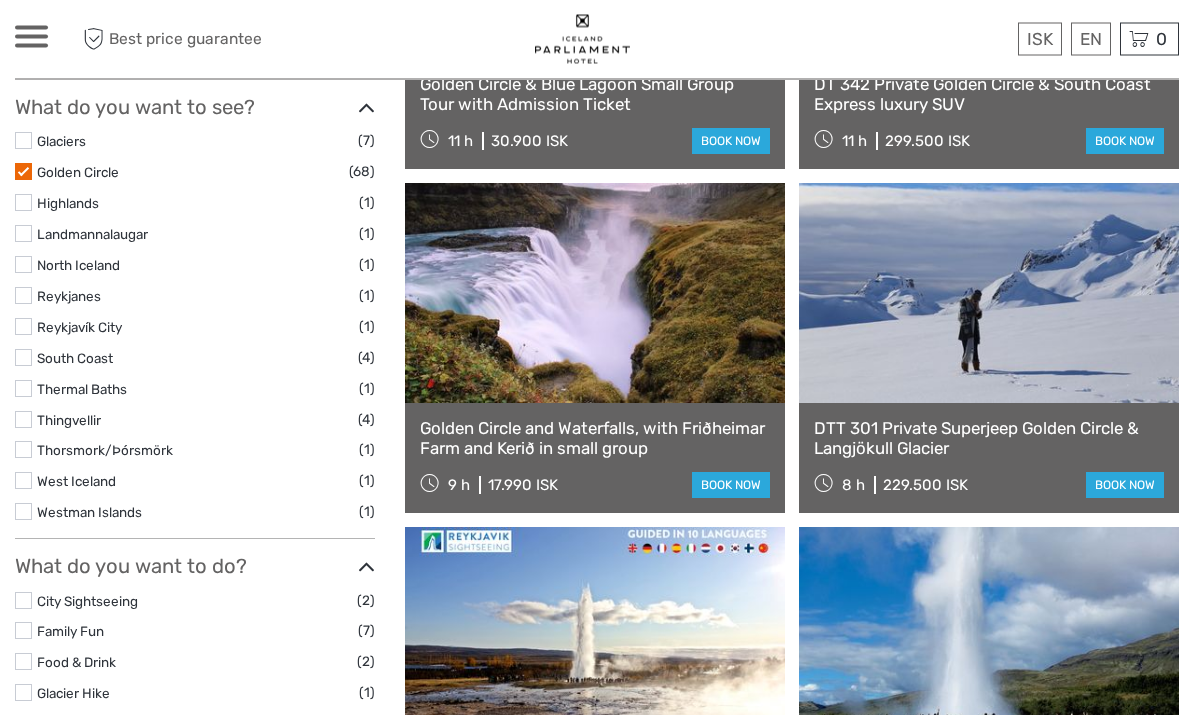 click on "Golden Circle and Waterfalls, with Friðheimar Farm and Kerið in small group" at bounding box center [595, 439] 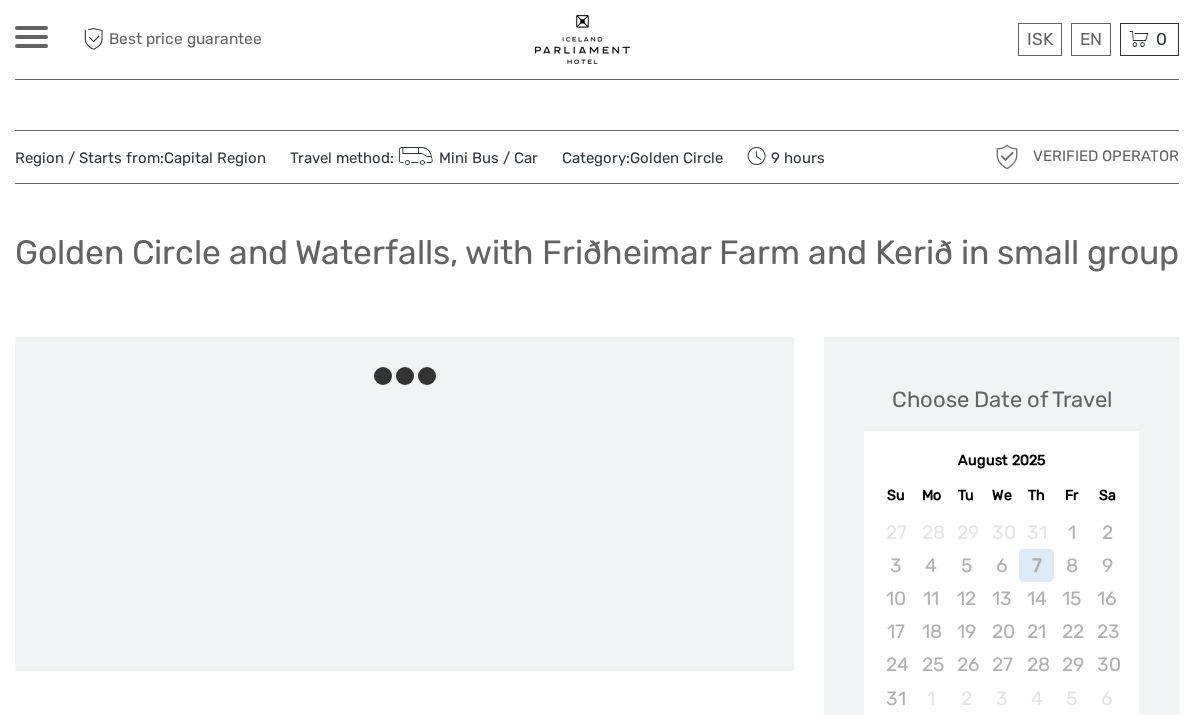 scroll, scrollTop: 0, scrollLeft: 0, axis: both 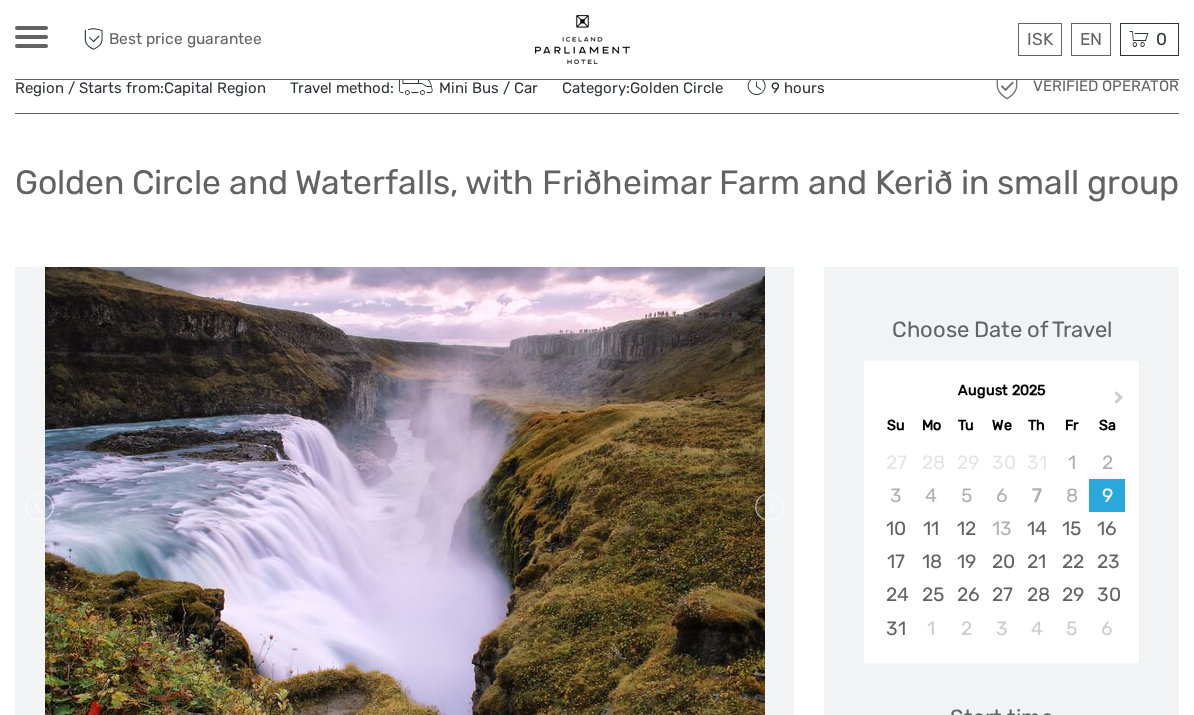 click on "15" at bounding box center [1071, 528] 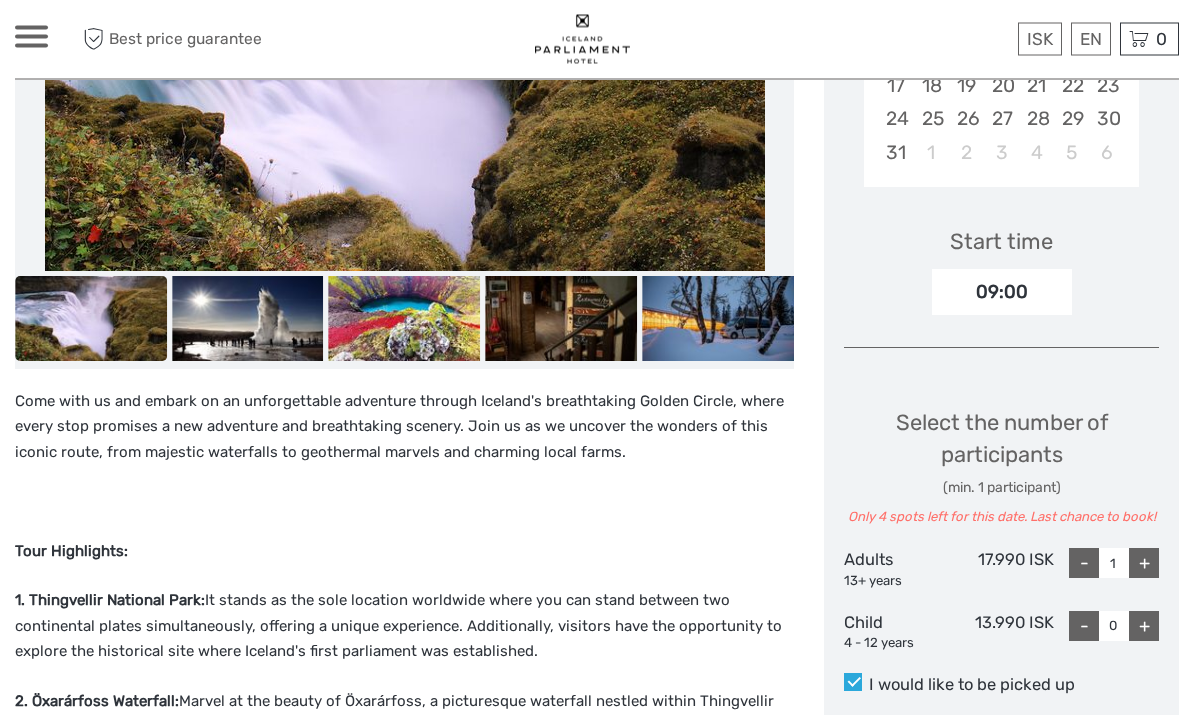 scroll, scrollTop: 546, scrollLeft: 0, axis: vertical 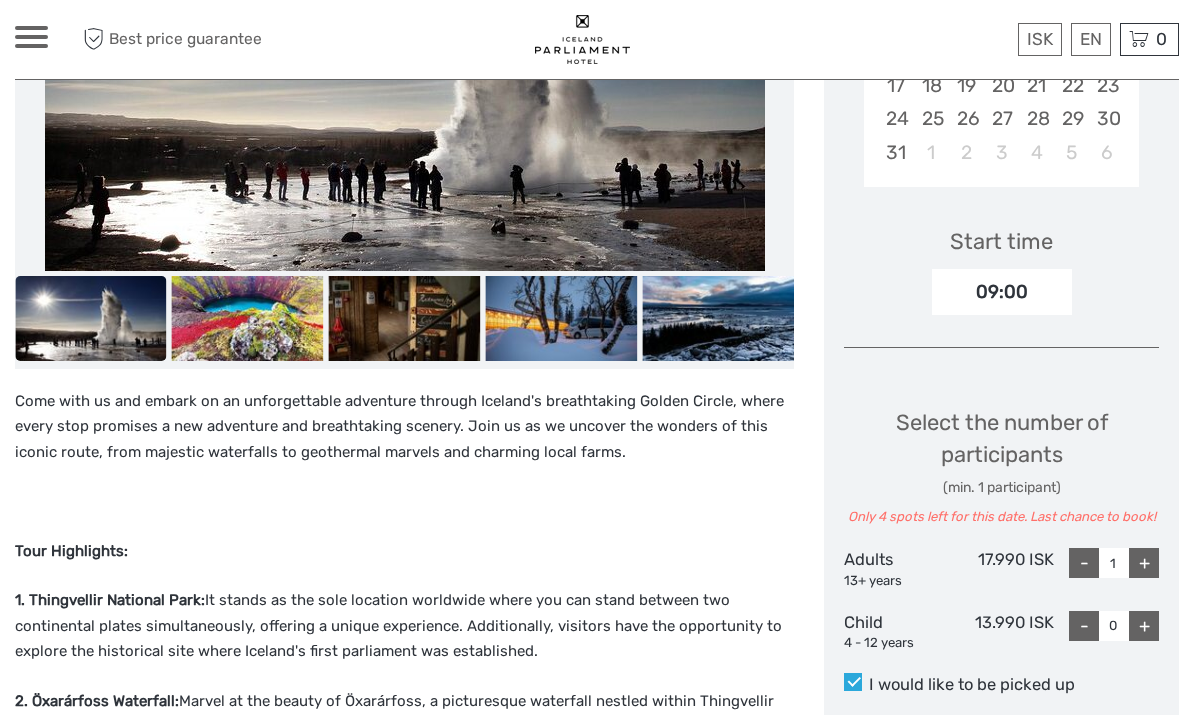 click on "+" at bounding box center [1144, 563] 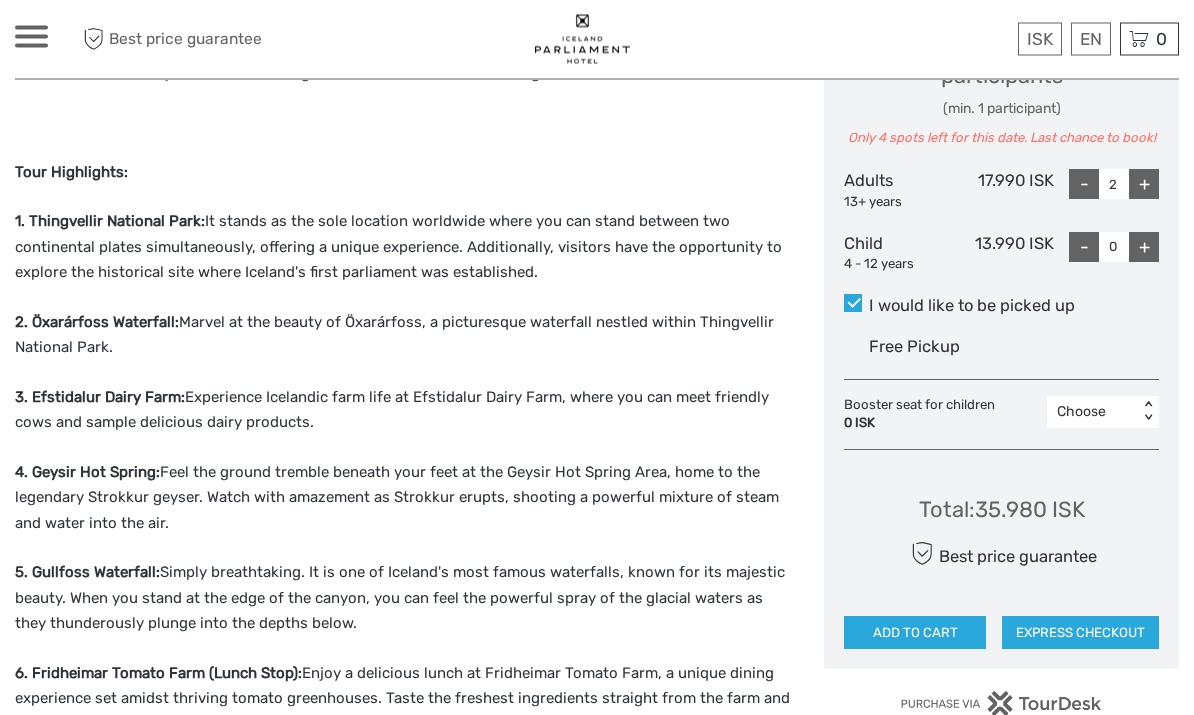 scroll, scrollTop: 925, scrollLeft: 0, axis: vertical 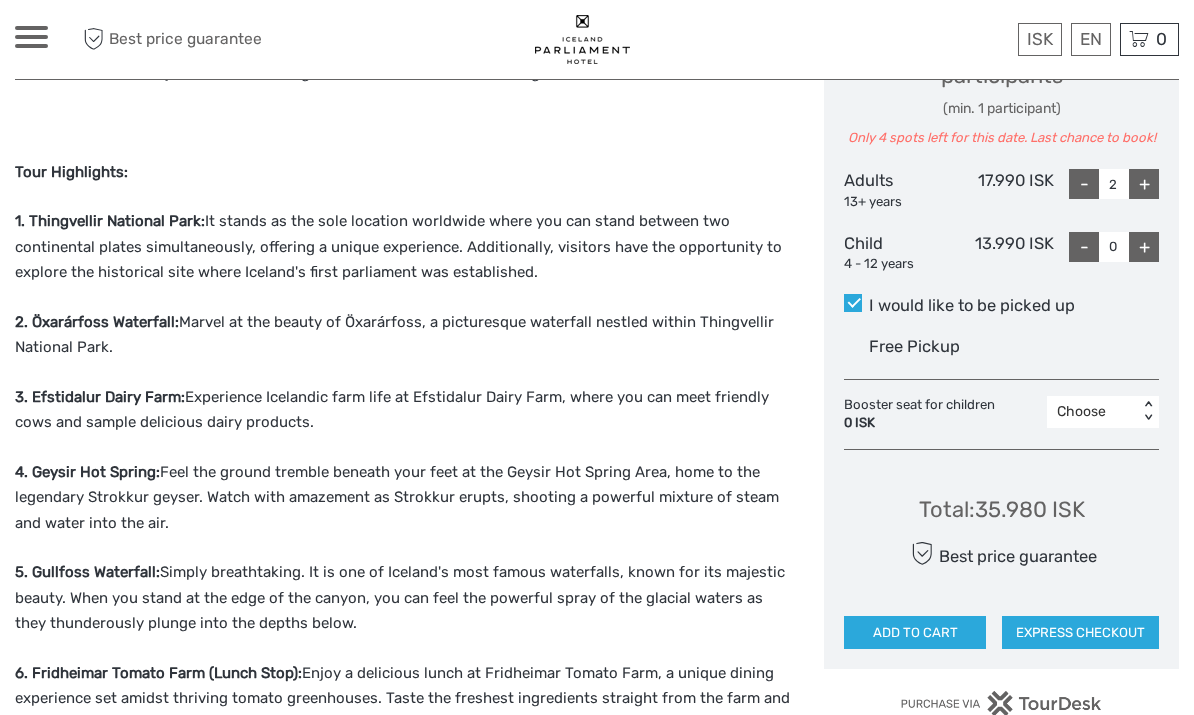 click on "ADD TO CART" at bounding box center (915, 633) 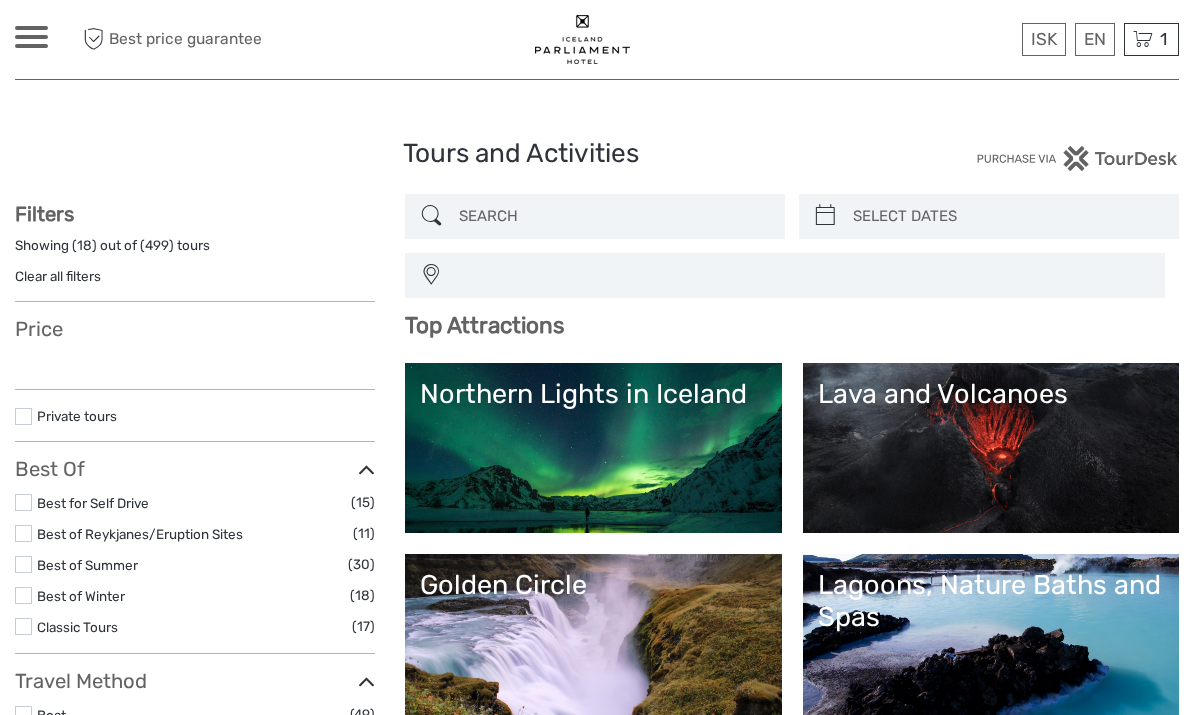 scroll, scrollTop: 0, scrollLeft: 0, axis: both 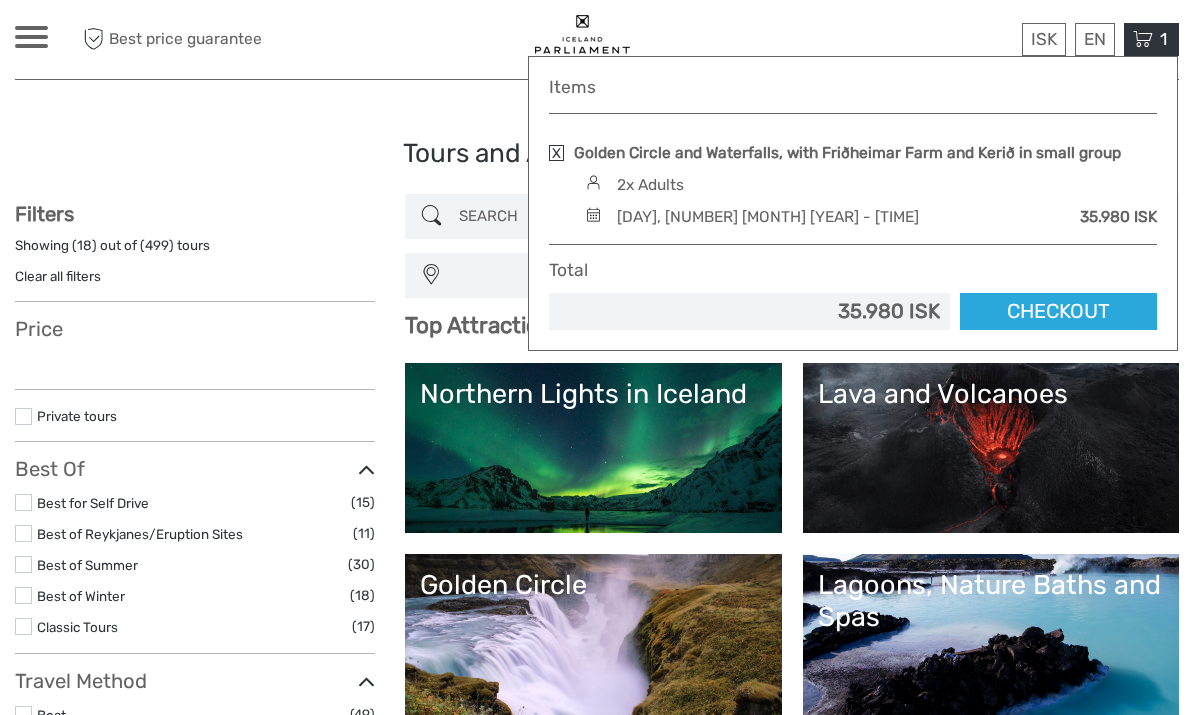 select 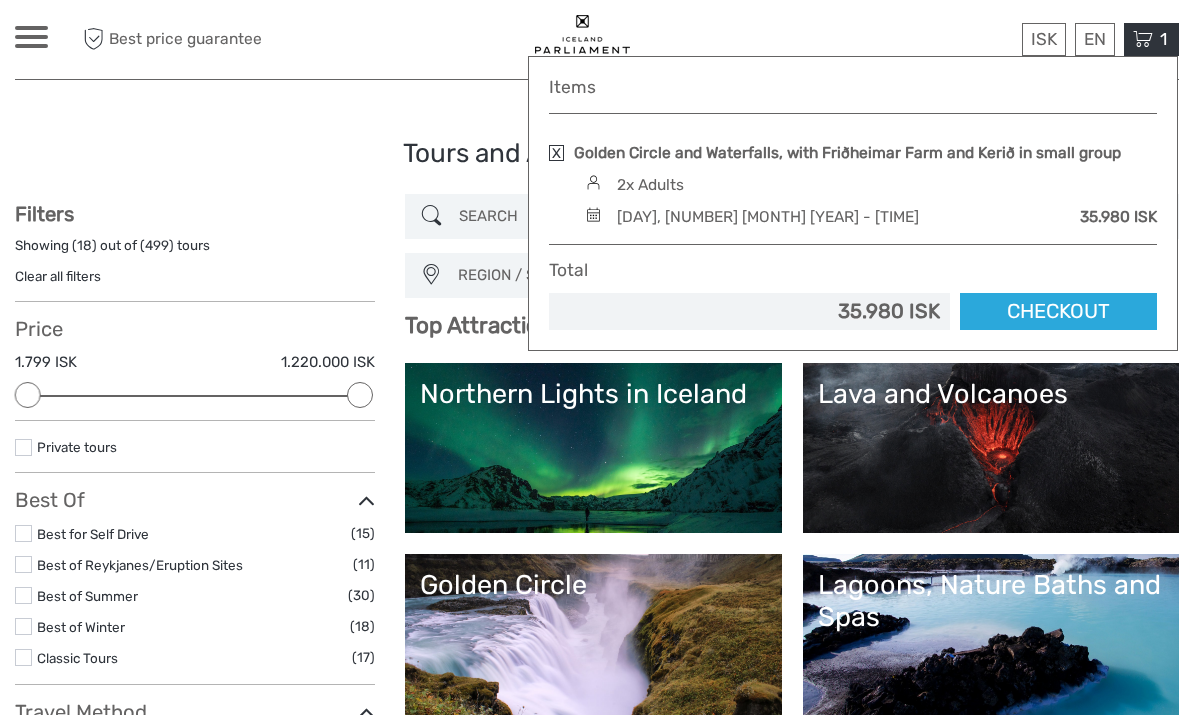 click on "Checkout" at bounding box center (1058, 311) 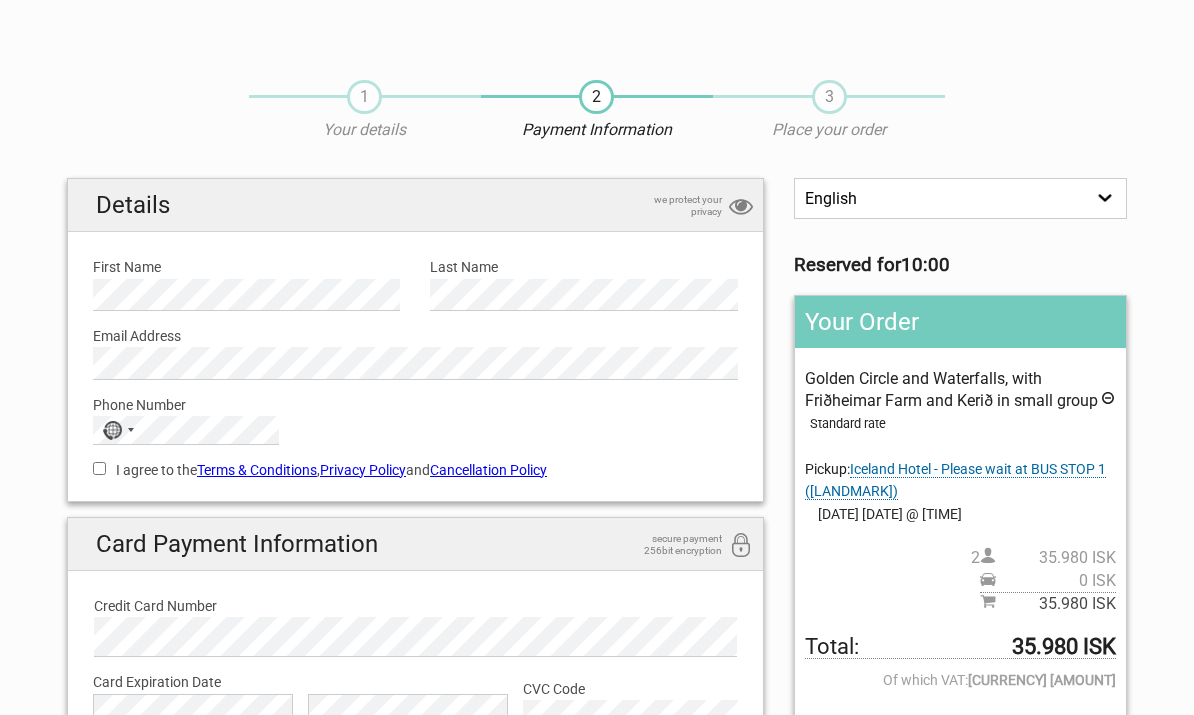scroll, scrollTop: 0, scrollLeft: 0, axis: both 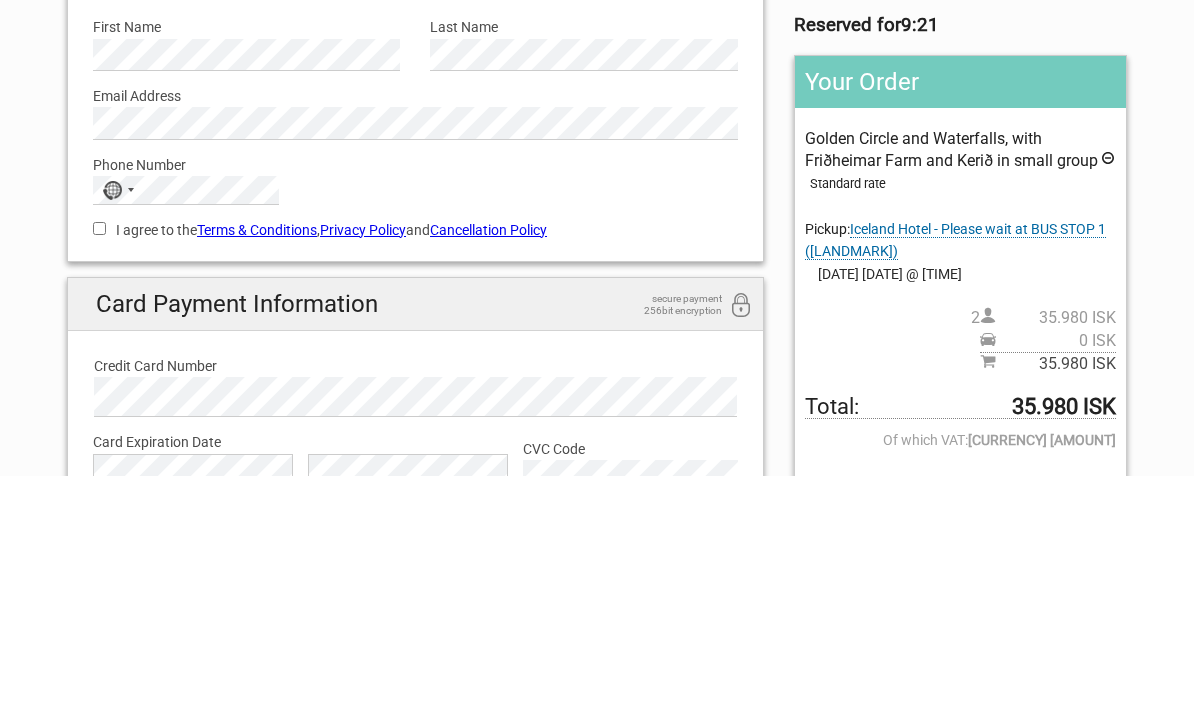 click on "No country selected" at bounding box center (112, 430) 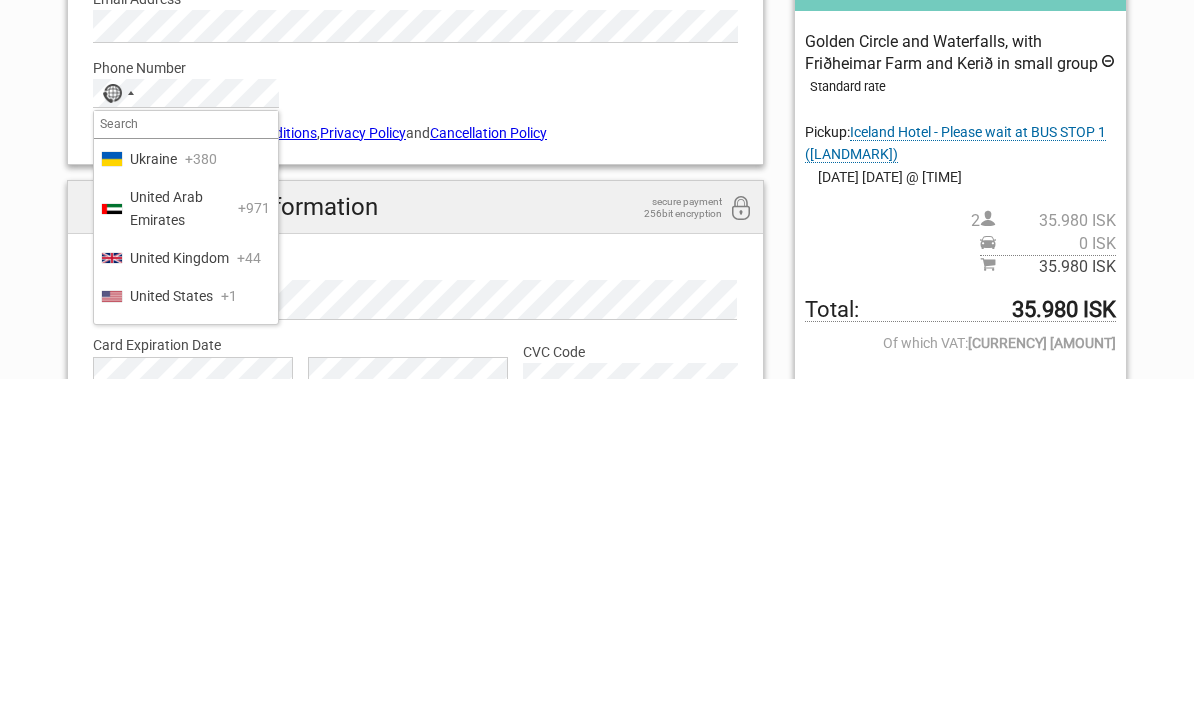scroll, scrollTop: 9380, scrollLeft: 0, axis: vertical 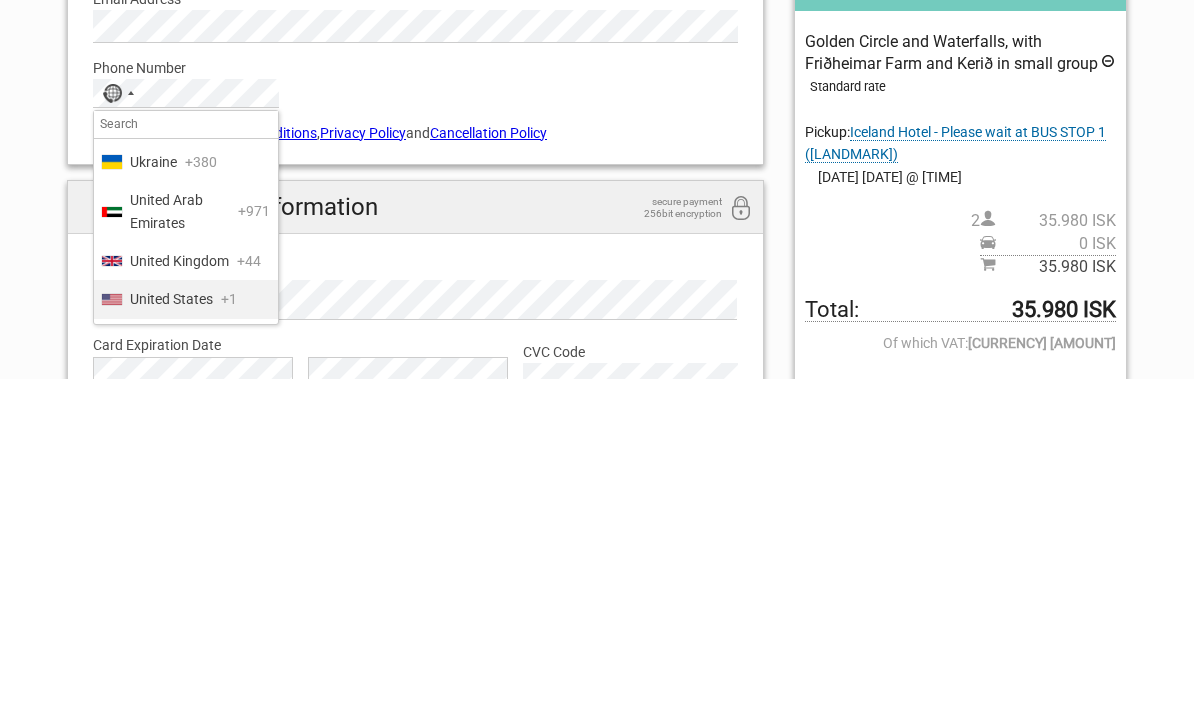 click on "United States" at bounding box center [171, 636] 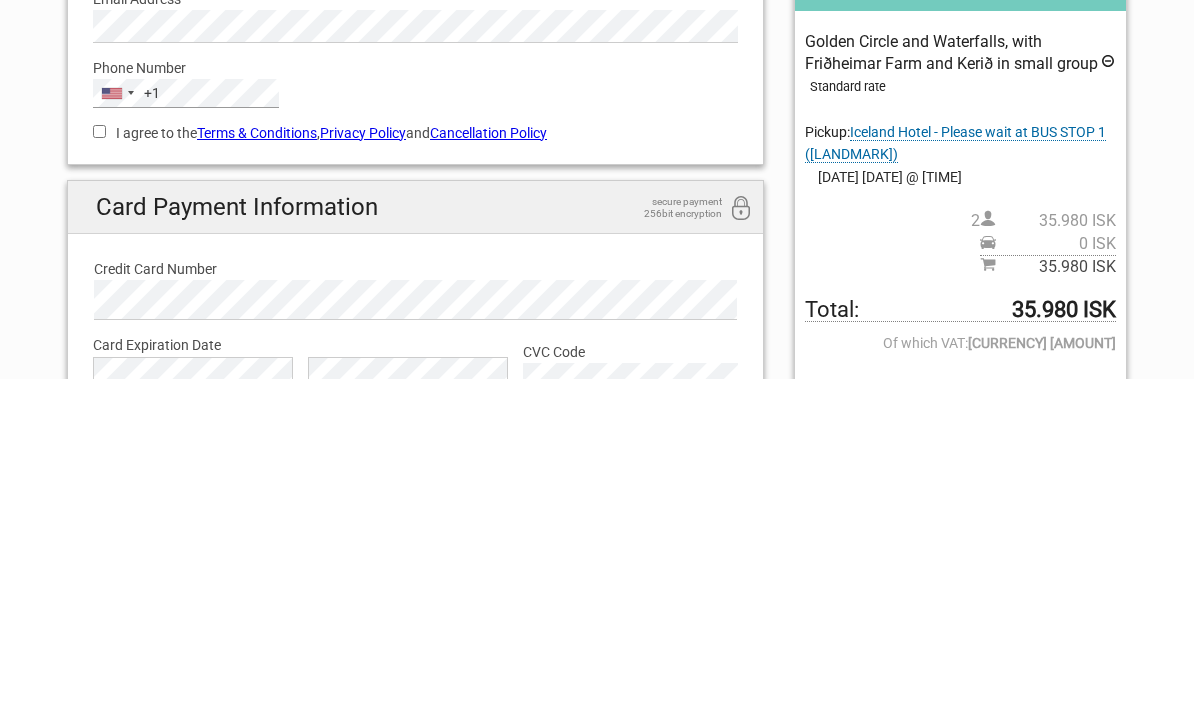 click on "I agree to the  Terms & Conditions ,  Privacy Policy  and  Cancellation Policy" at bounding box center [99, 468] 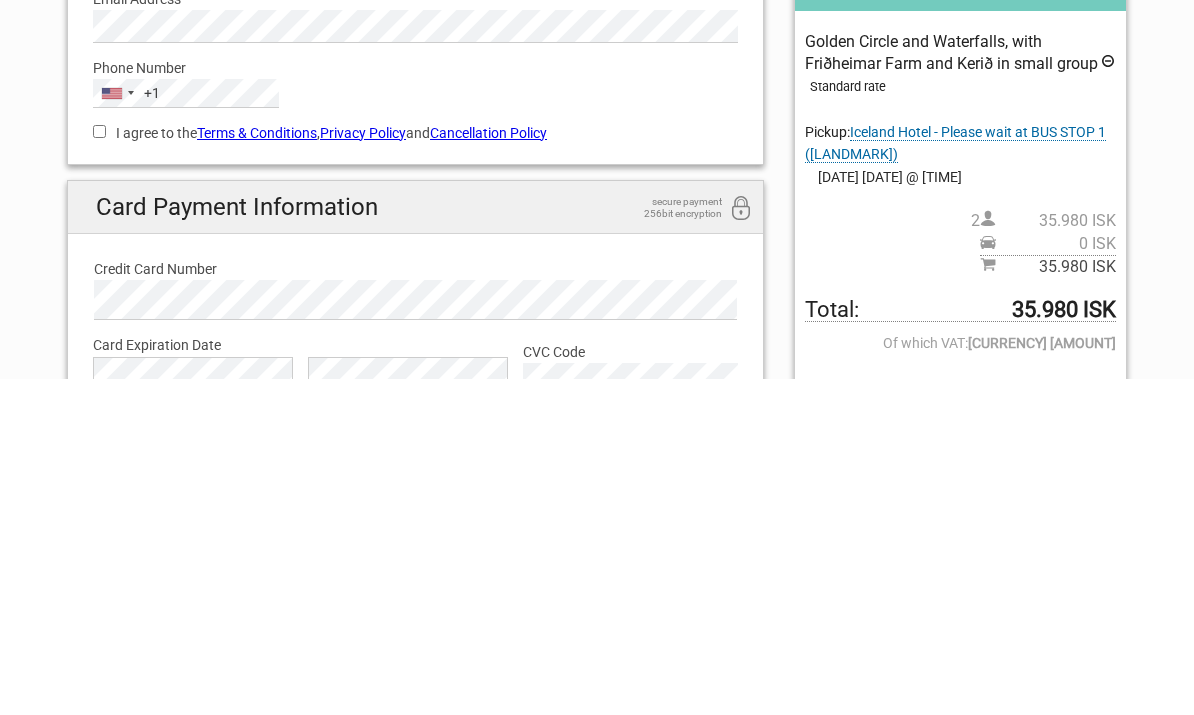 checkbox on "true" 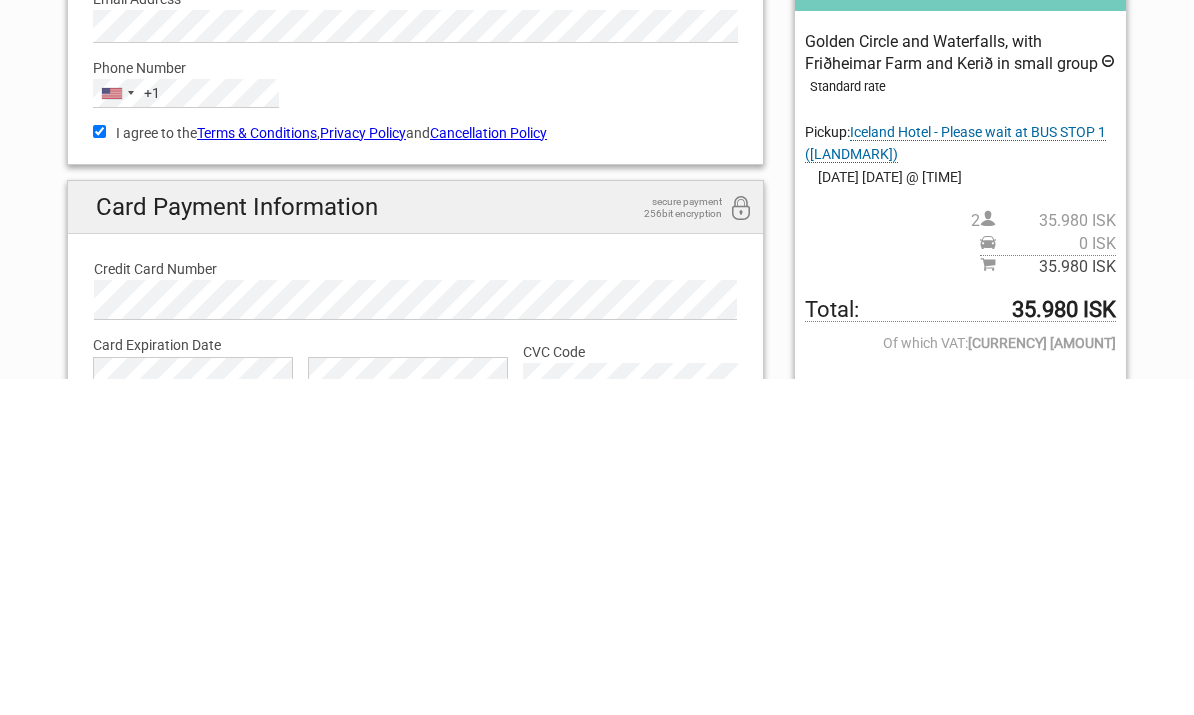 scroll, scrollTop: 337, scrollLeft: 0, axis: vertical 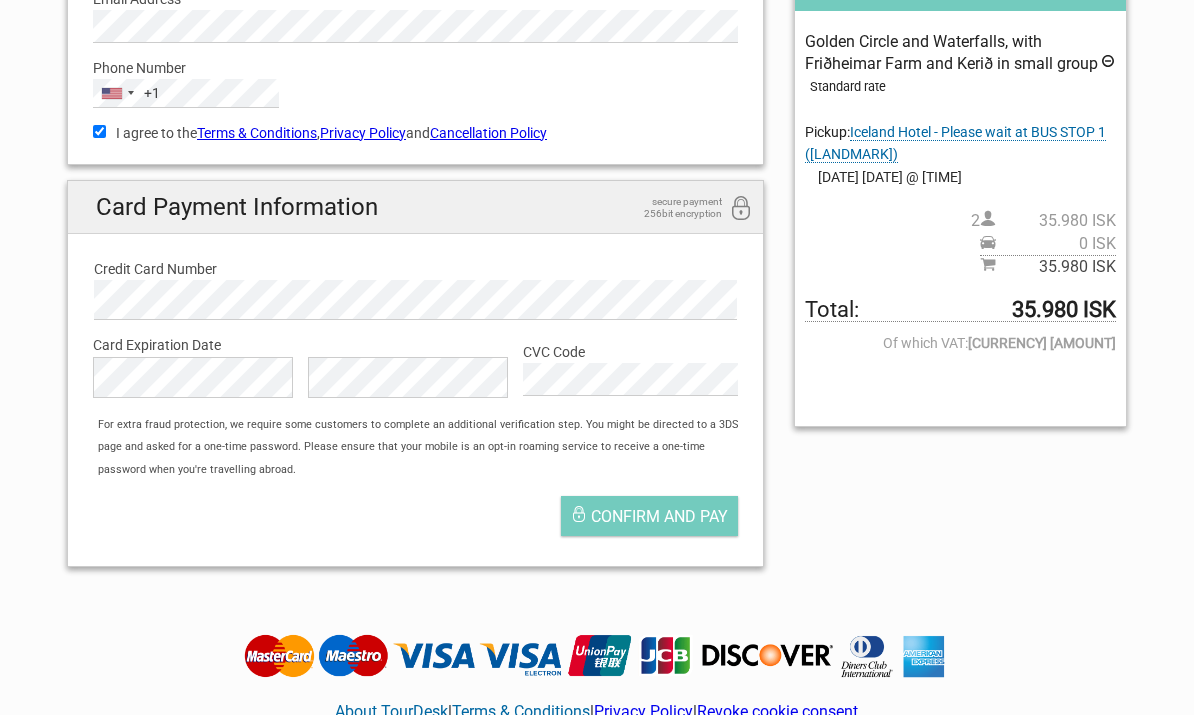 click on "Credit Card Number" at bounding box center [415, 269] 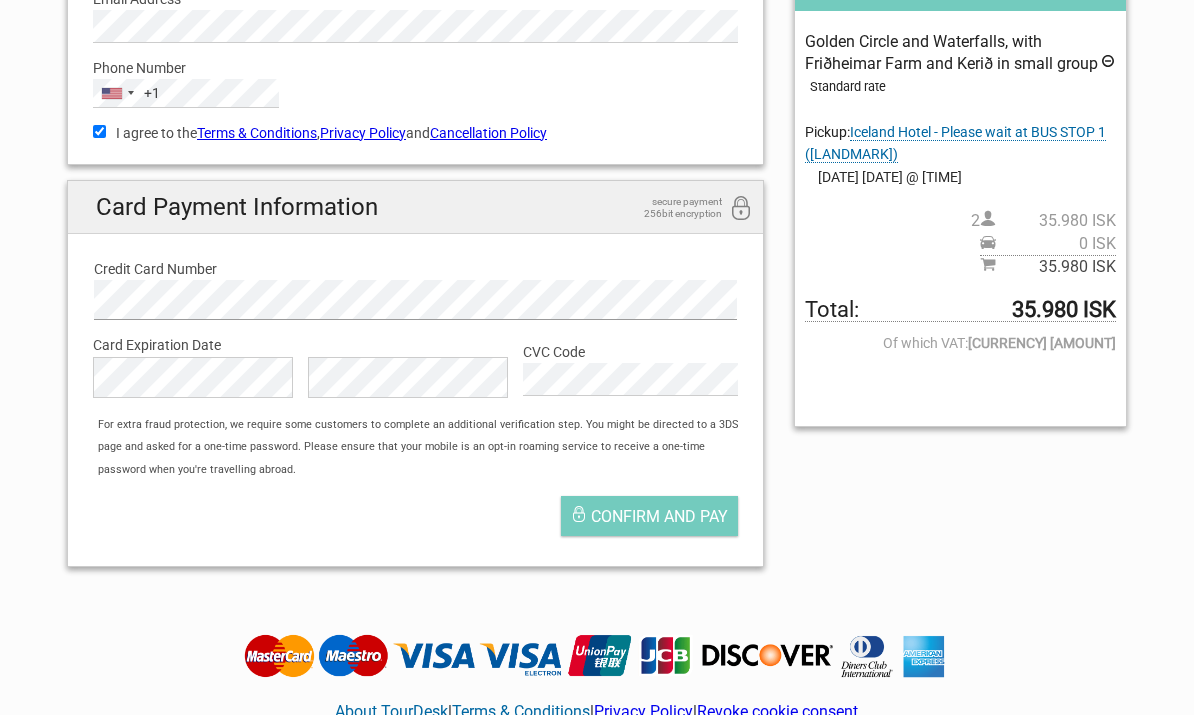 scroll, scrollTop: 336, scrollLeft: 0, axis: vertical 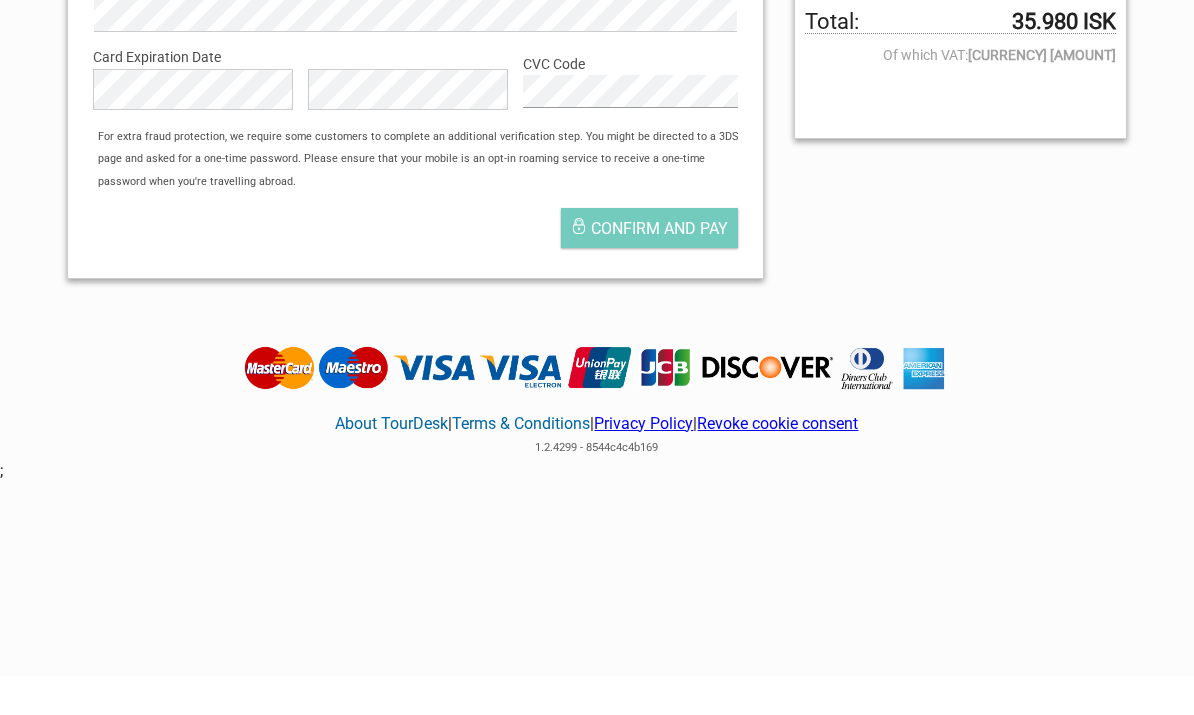 click on "Confirm and pay" at bounding box center (659, 267) 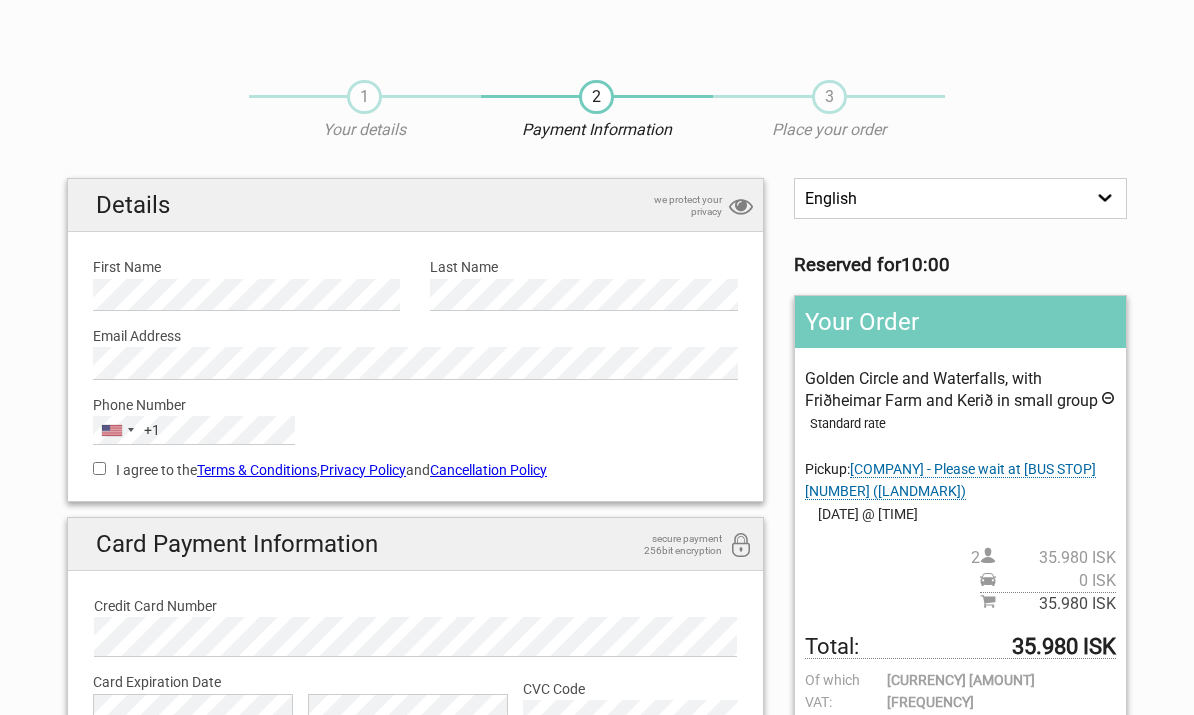 scroll, scrollTop: 0, scrollLeft: 0, axis: both 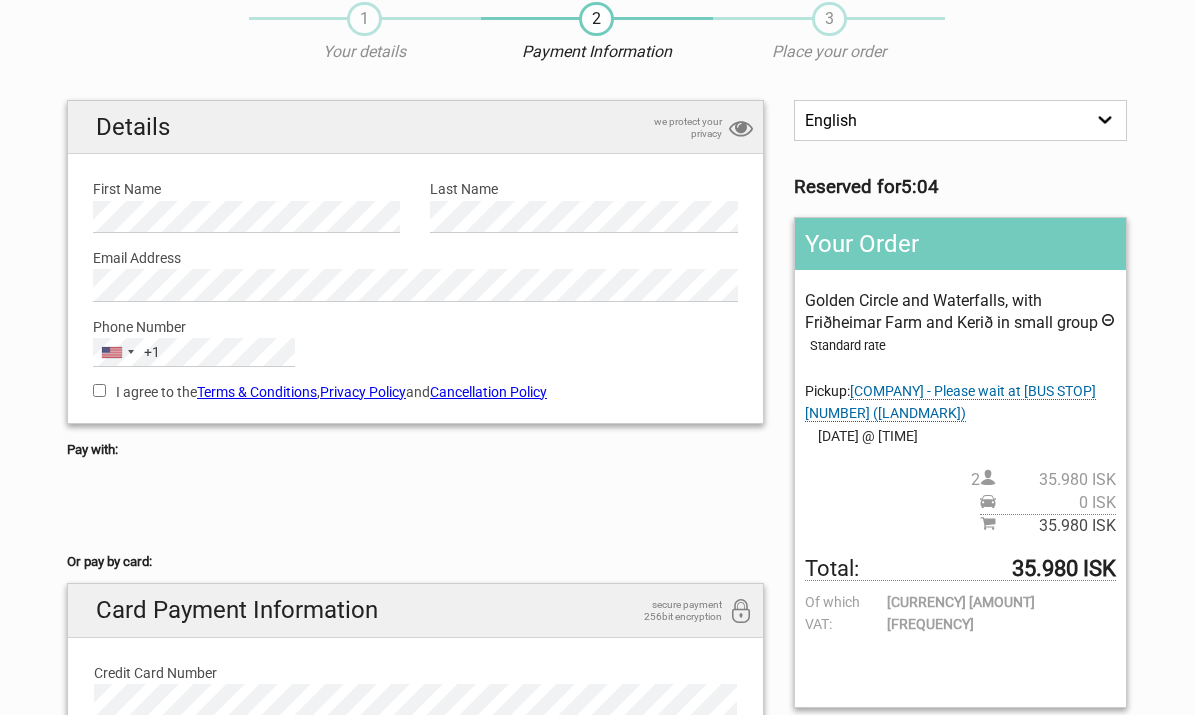 click on "I agree to the  Terms & Conditions ,  Privacy Policy  and  Cancellation Policy" at bounding box center (99, 390) 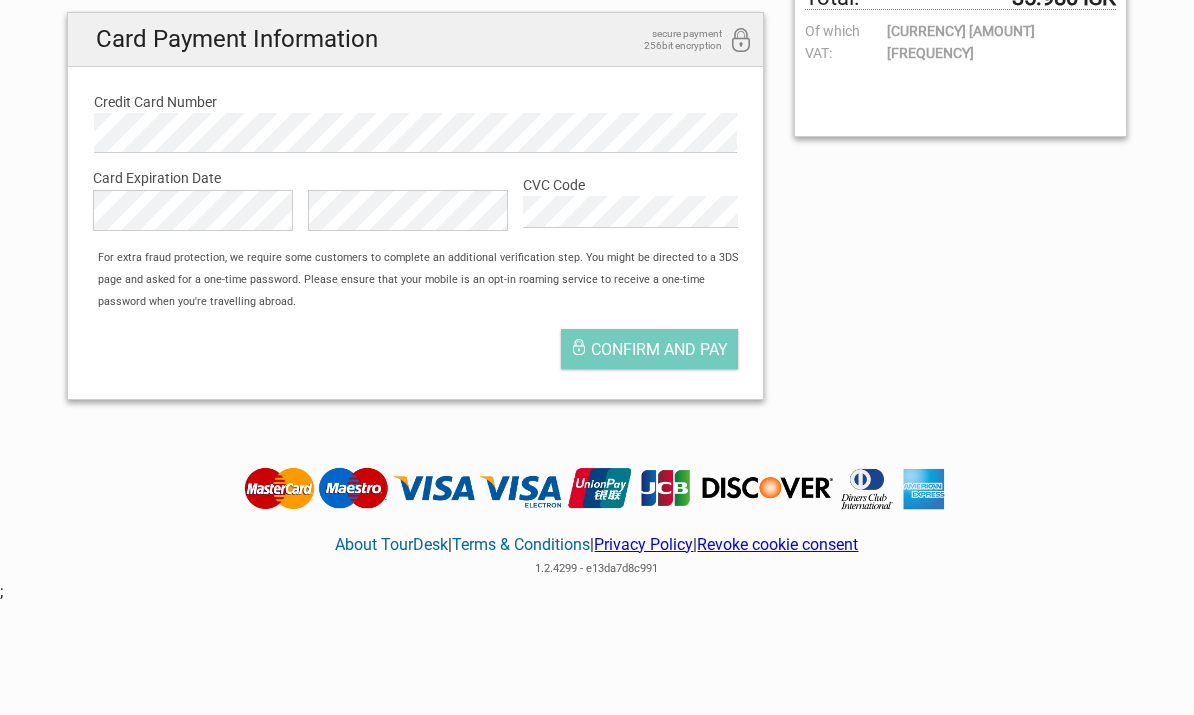 scroll, scrollTop: 655, scrollLeft: 0, axis: vertical 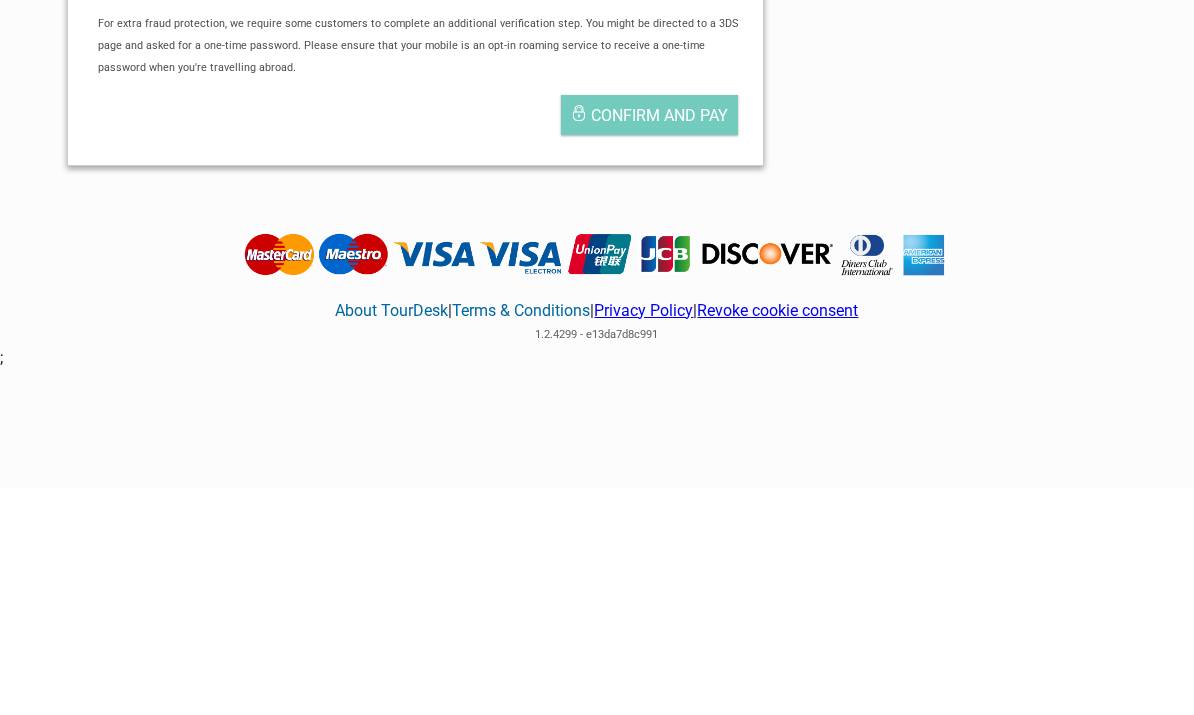 click on "Confirm and pay" at bounding box center (659, 343) 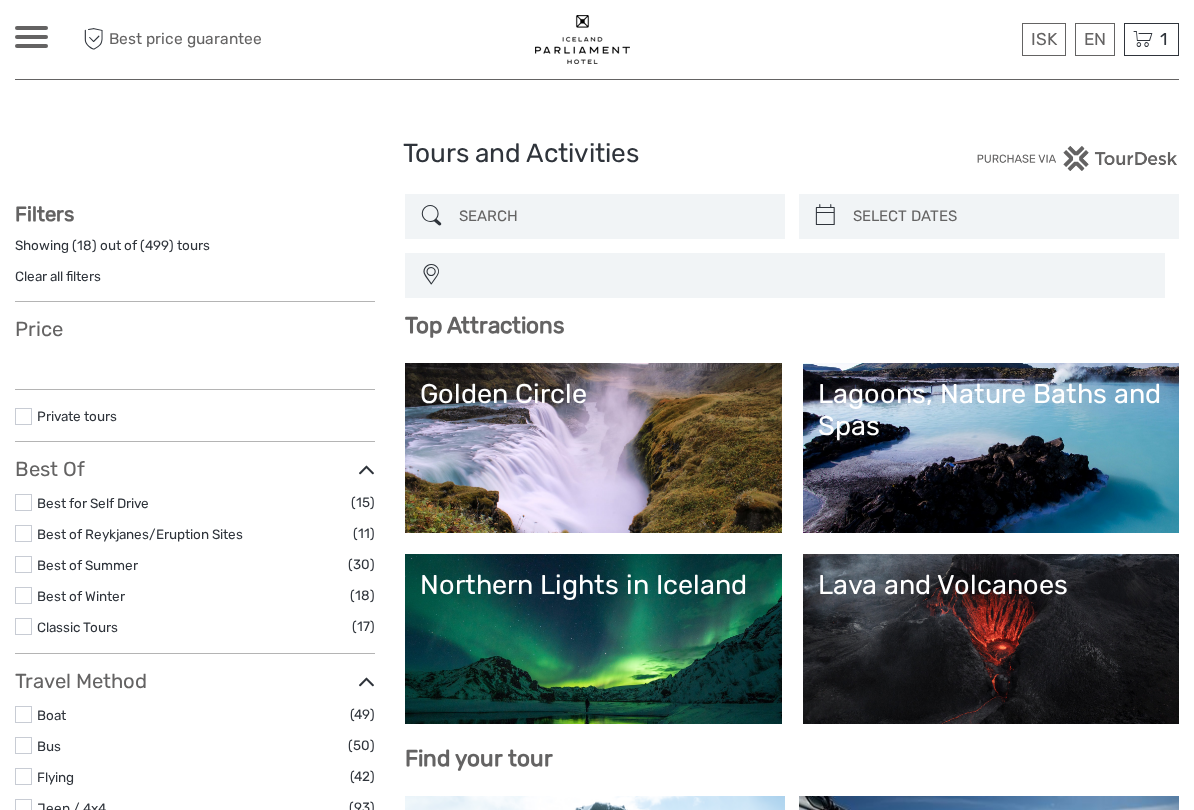 select 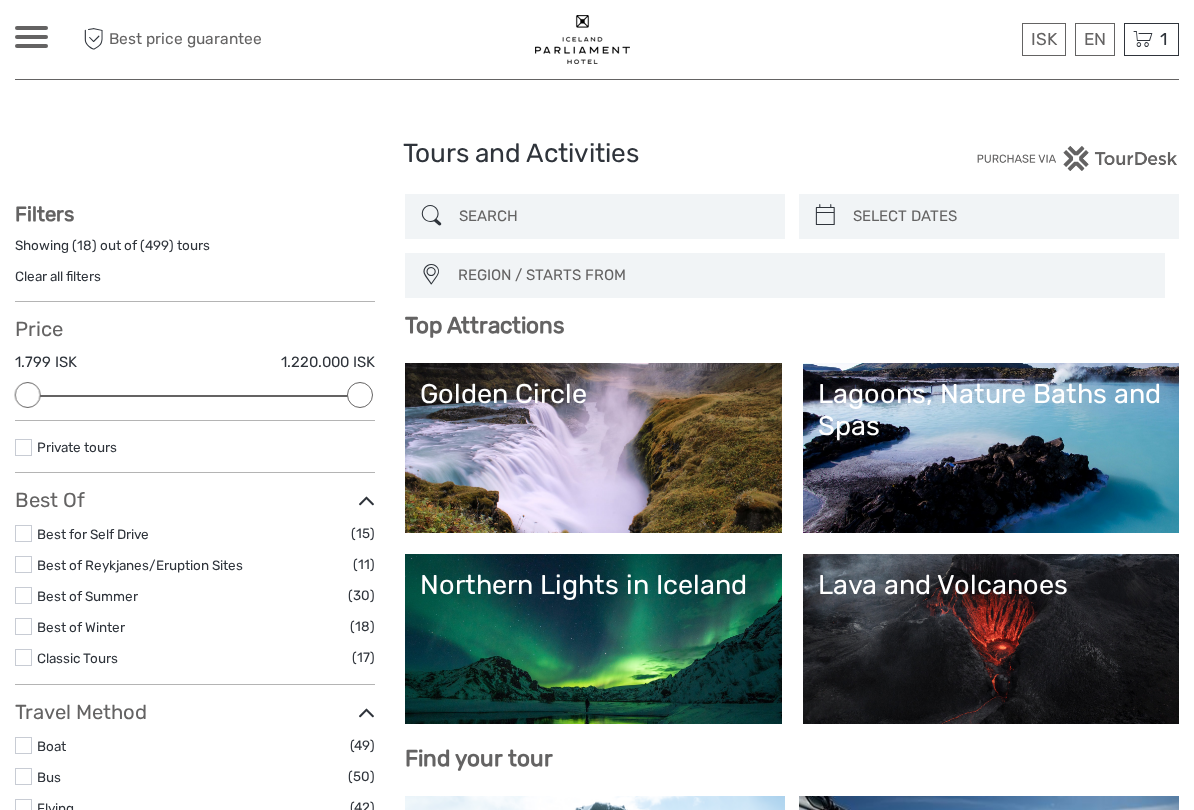 scroll, scrollTop: 0, scrollLeft: 0, axis: both 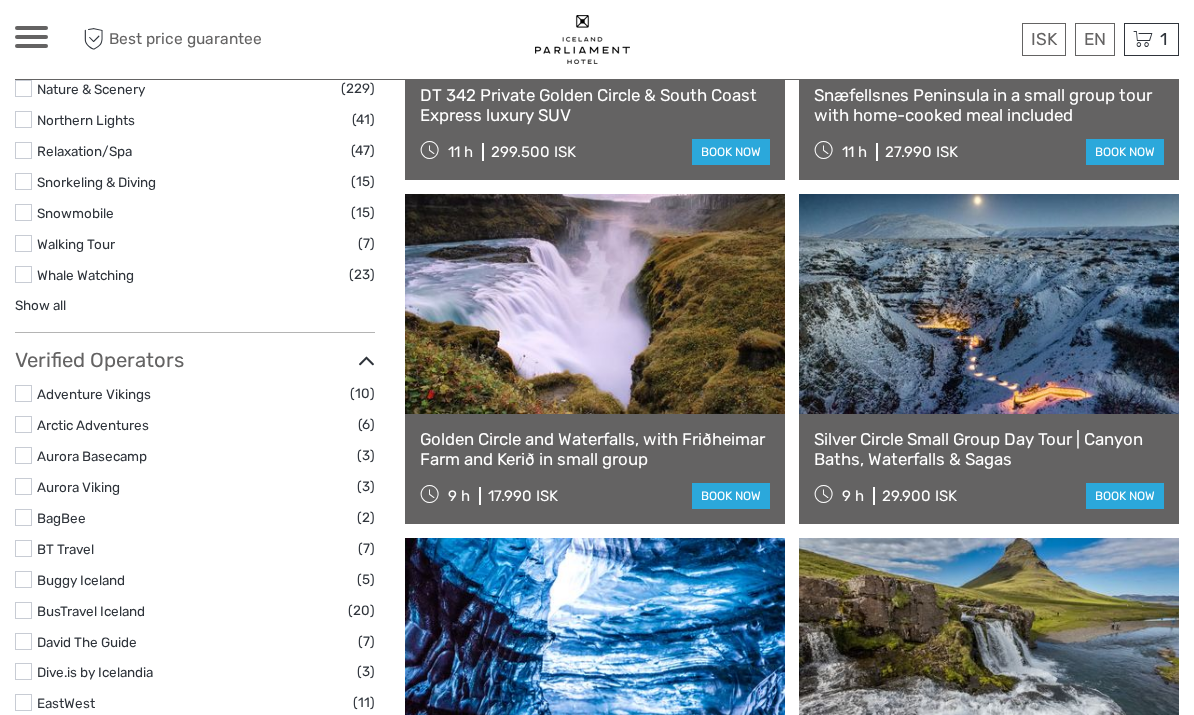 click on "Golden Circle and Waterfalls, with Friðheimar Farm and Kerið in small group" at bounding box center (595, 449) 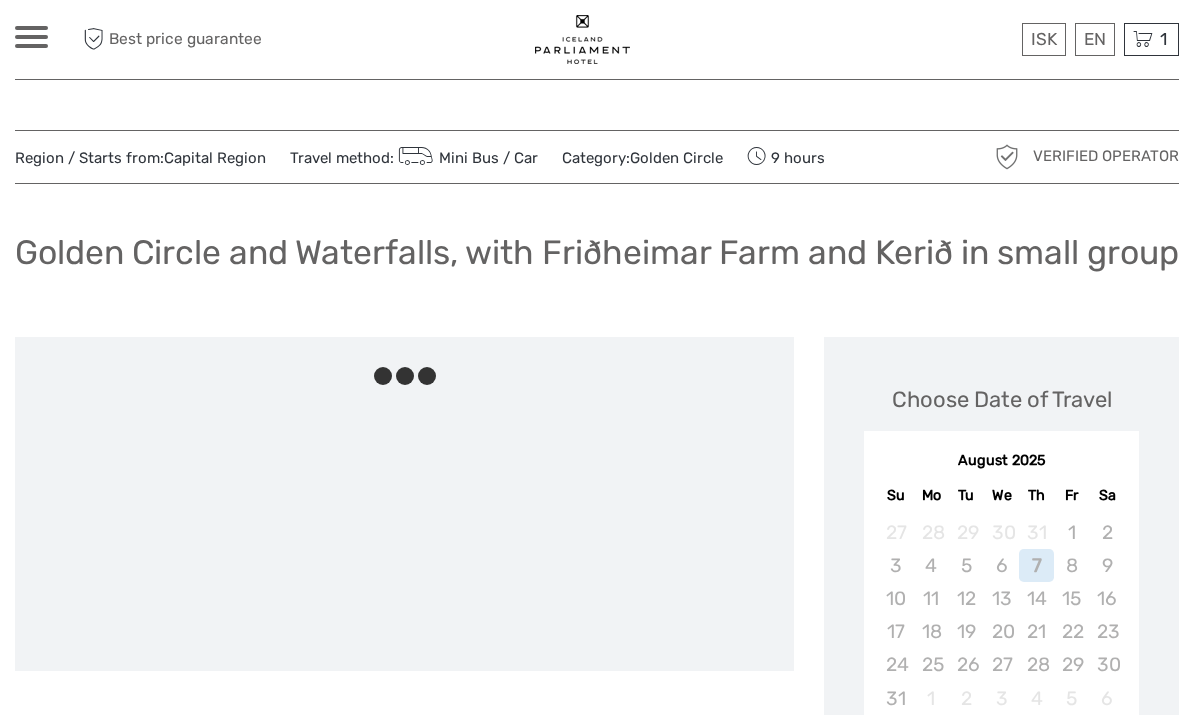 scroll, scrollTop: 0, scrollLeft: 0, axis: both 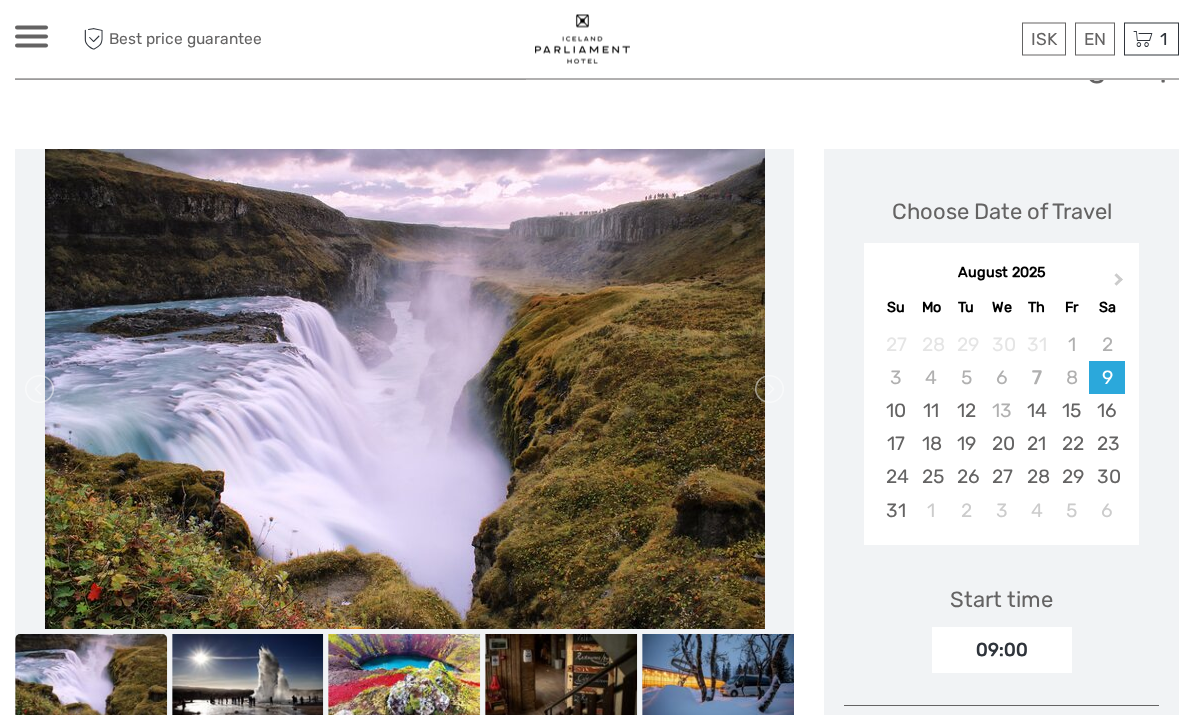 click on "15" at bounding box center (1071, 411) 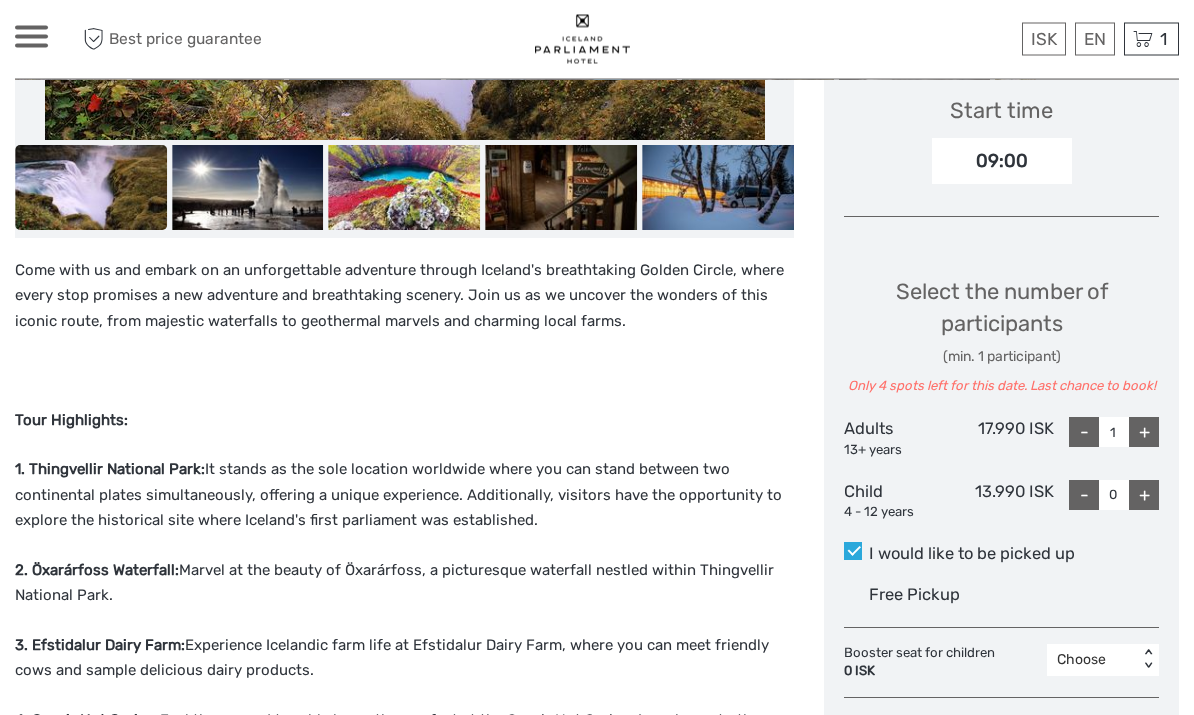 scroll, scrollTop: 677, scrollLeft: 0, axis: vertical 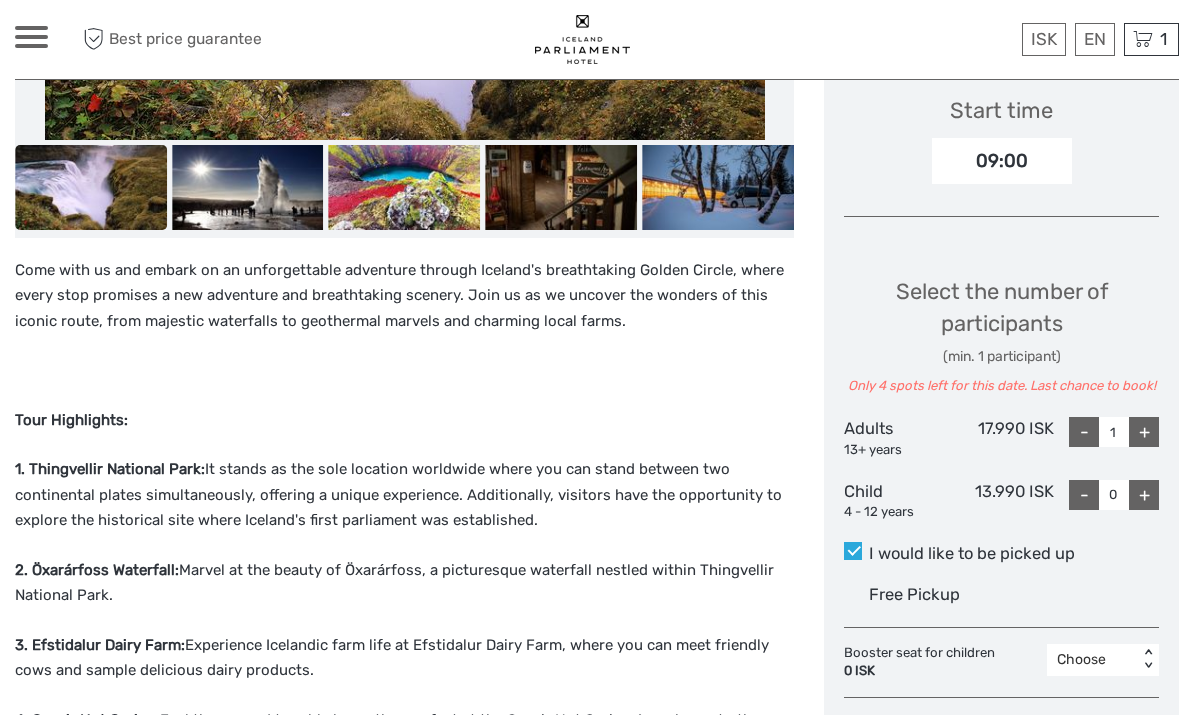 click on "+" at bounding box center (1144, 432) 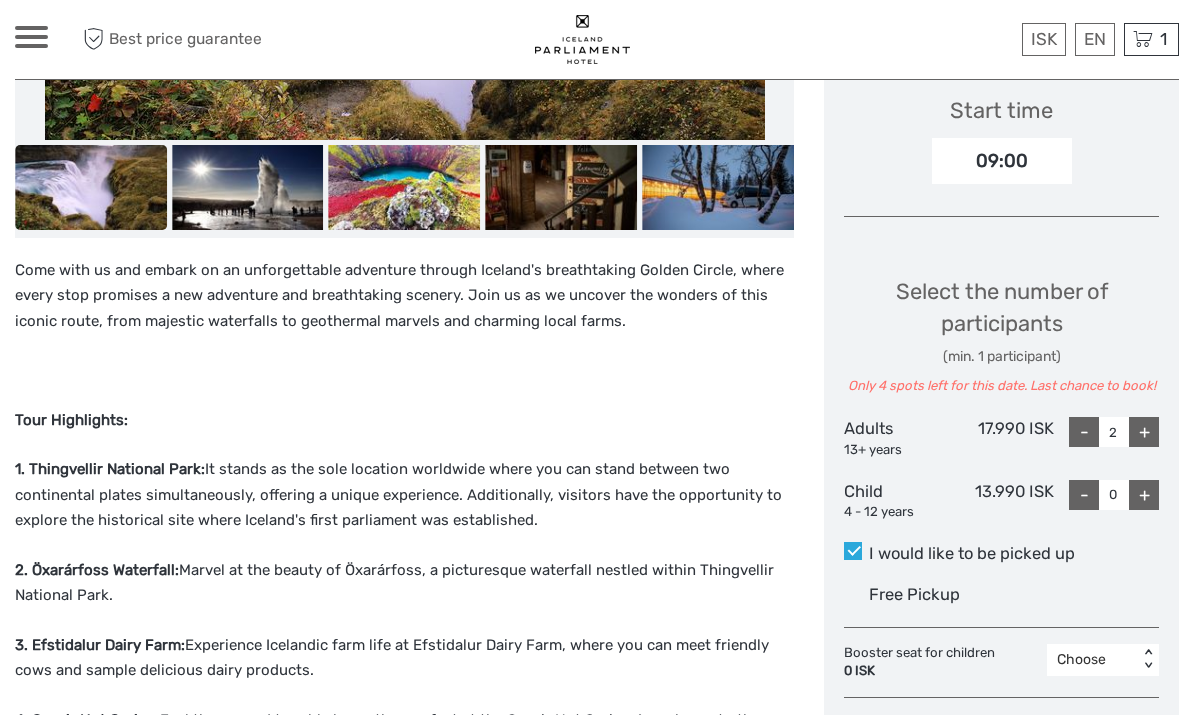 click on "+" at bounding box center (1144, 432) 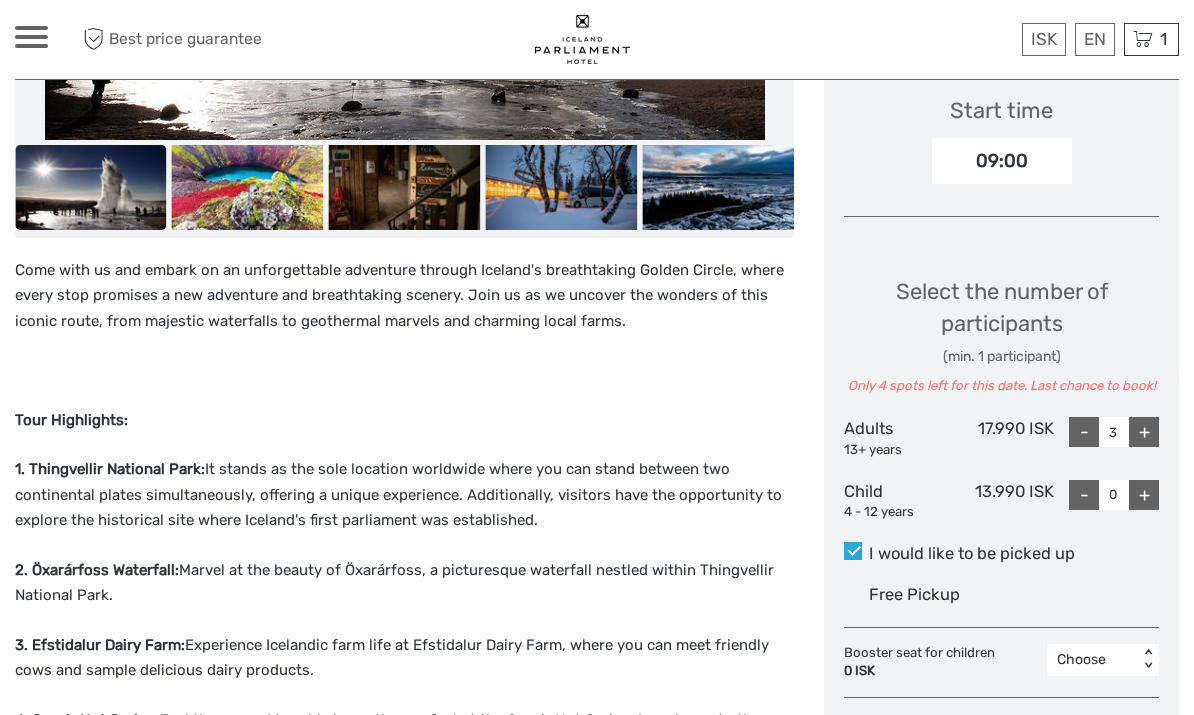 click on "-" at bounding box center (1084, 432) 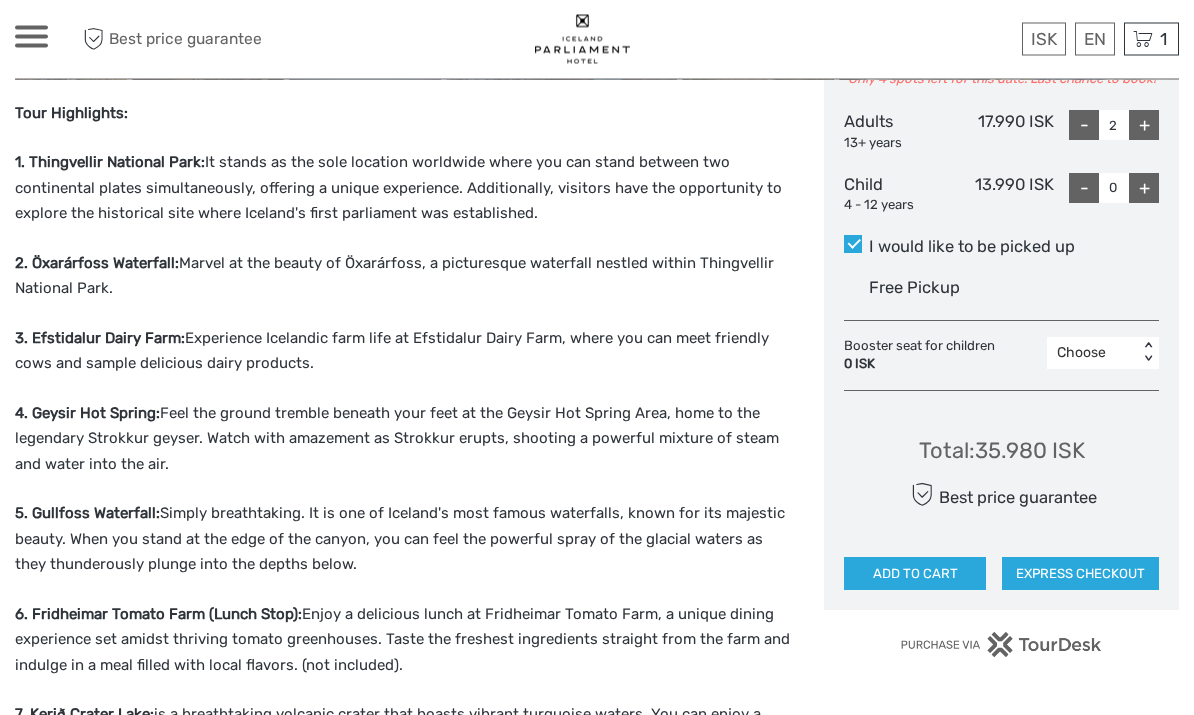 scroll, scrollTop: 984, scrollLeft: 0, axis: vertical 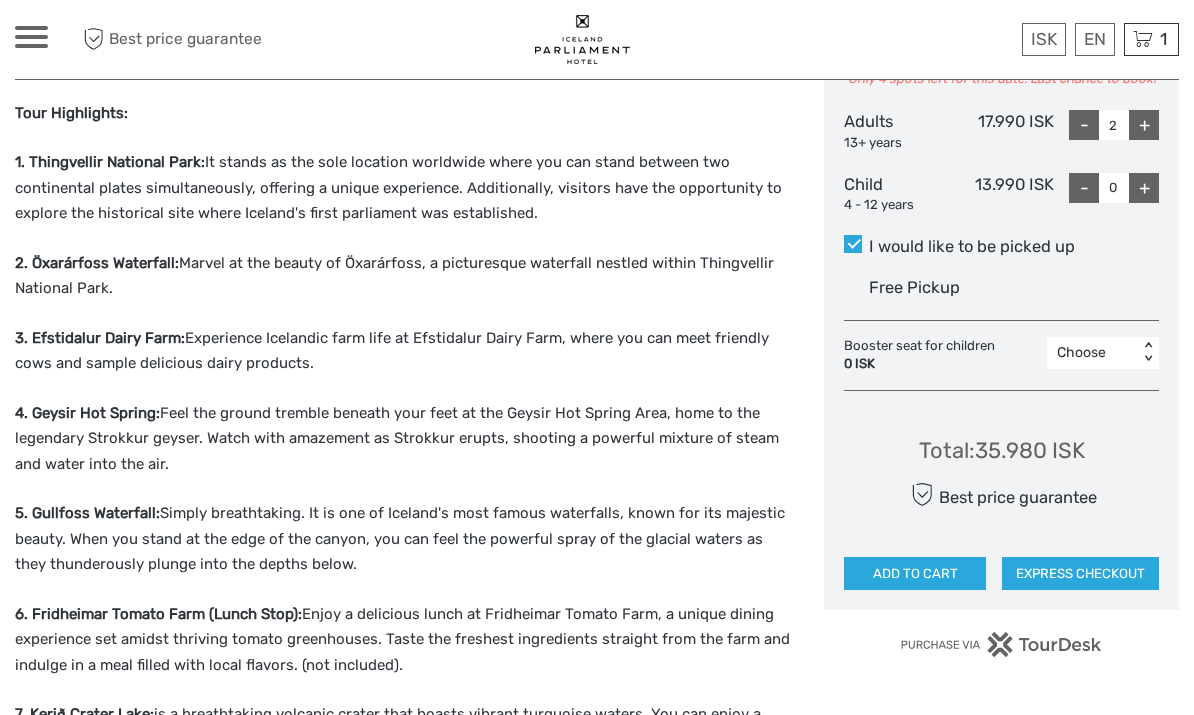 click on "EXPRESS CHECKOUT" at bounding box center [1080, 574] 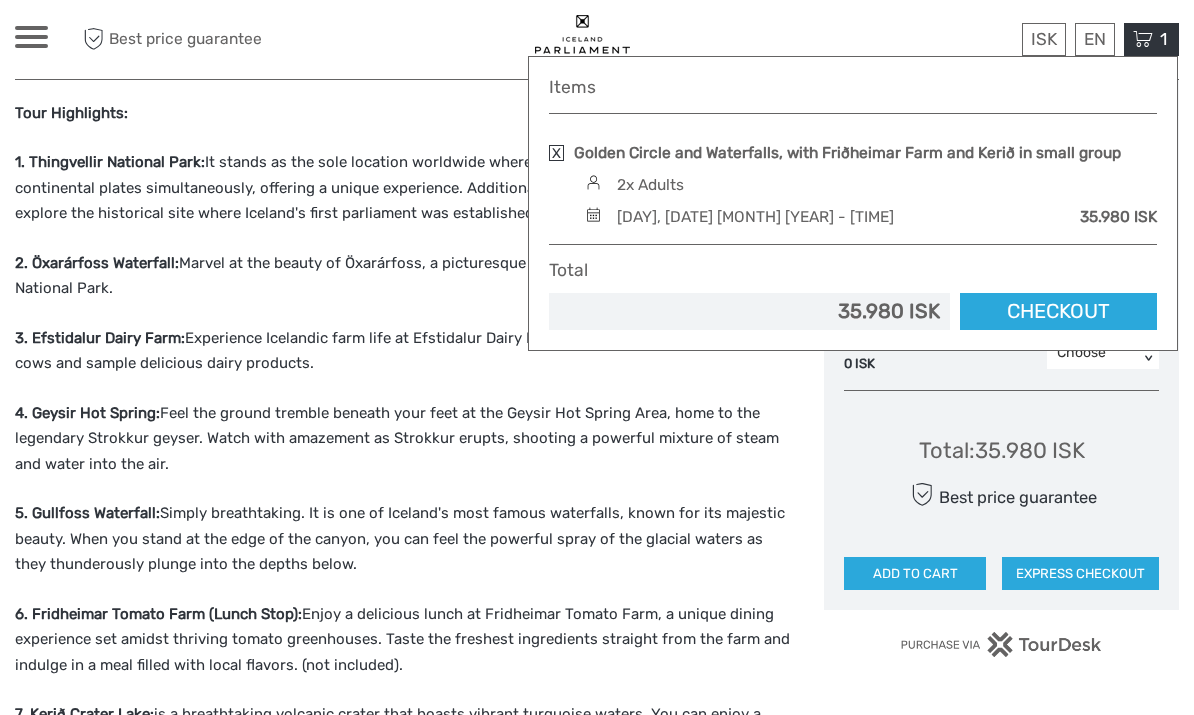 click on "Checkout" at bounding box center (1058, 311) 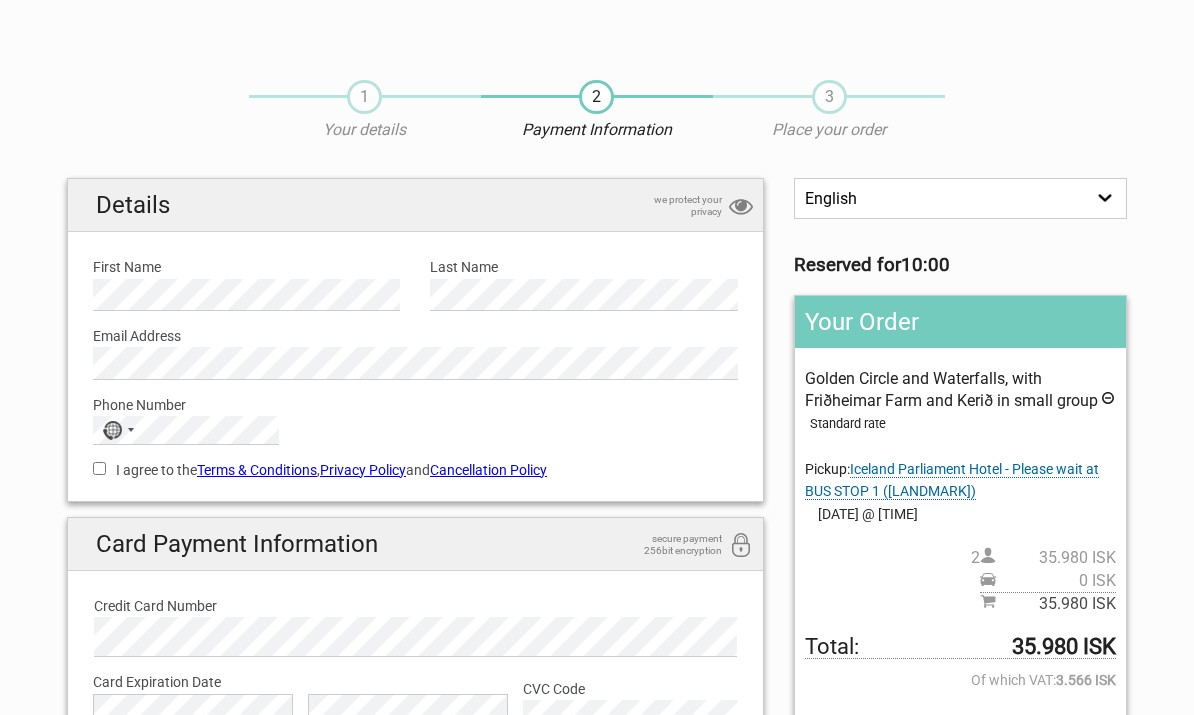scroll, scrollTop: 0, scrollLeft: 0, axis: both 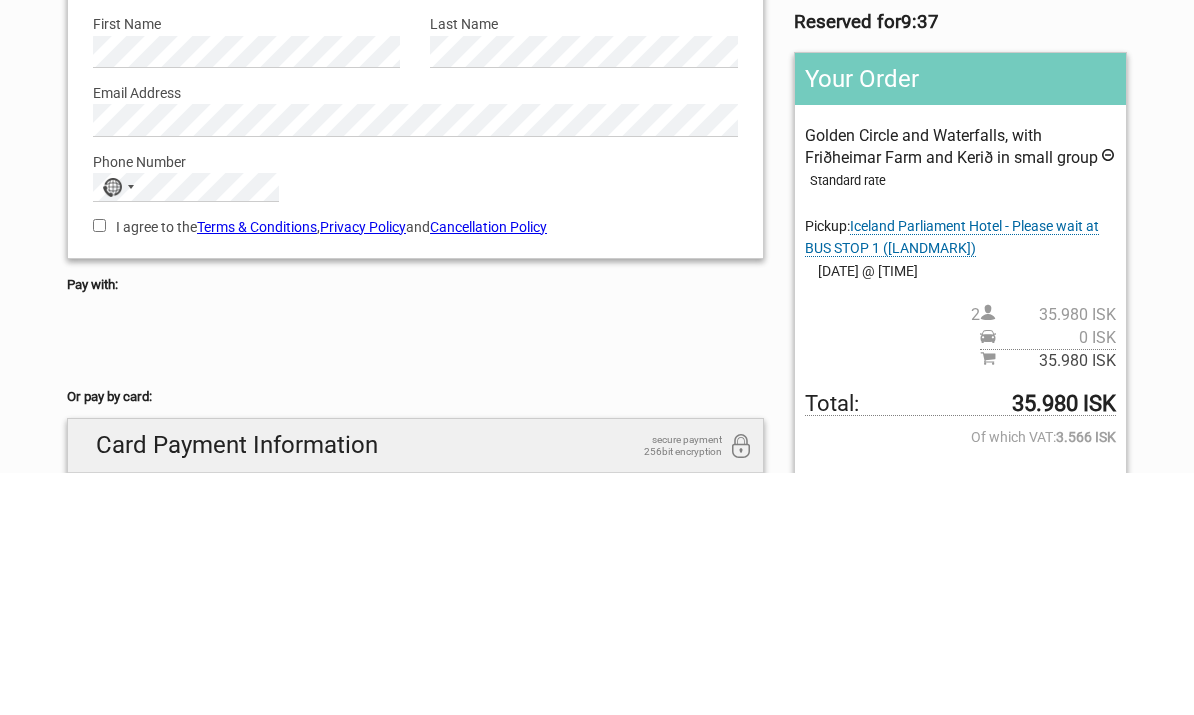 click on "No country selected" at bounding box center (117, 430) 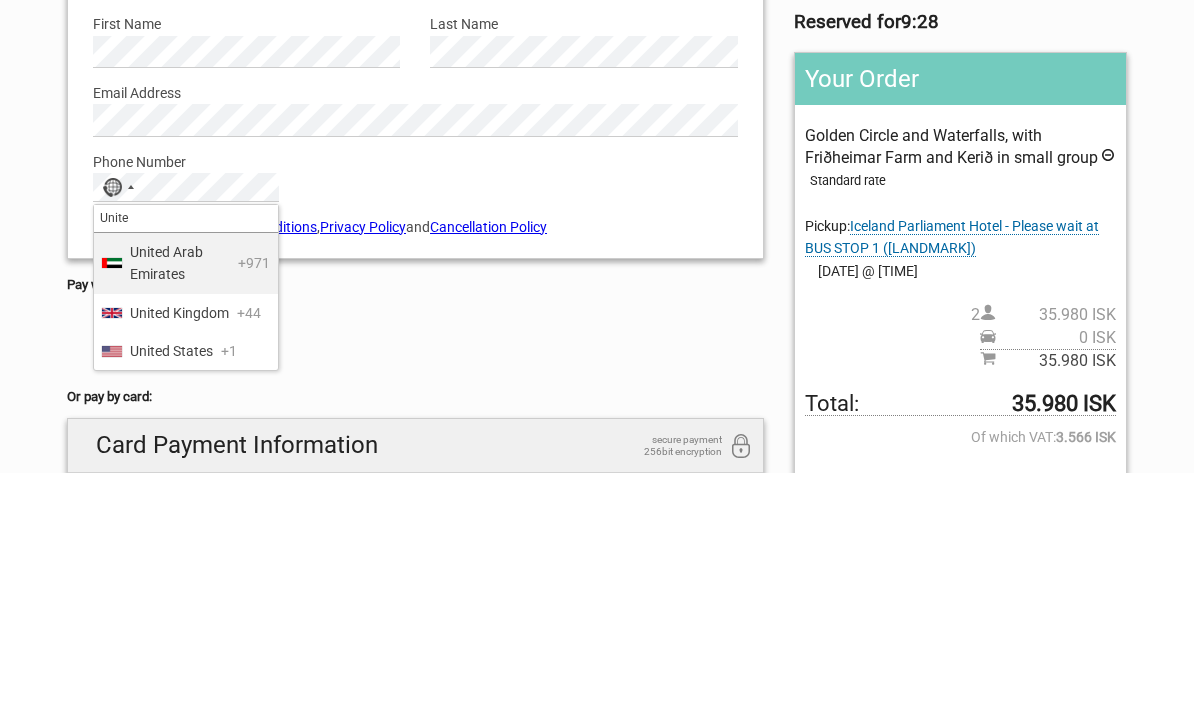 type on "United" 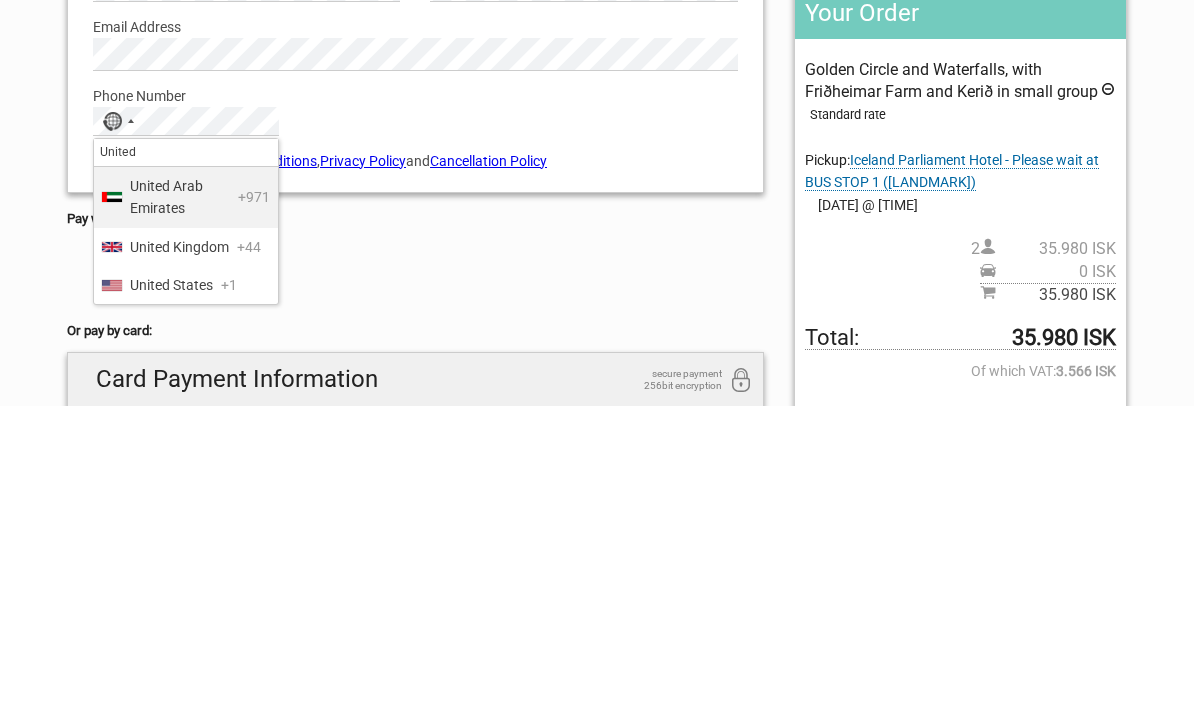 click on "United States" at bounding box center (171, 594) 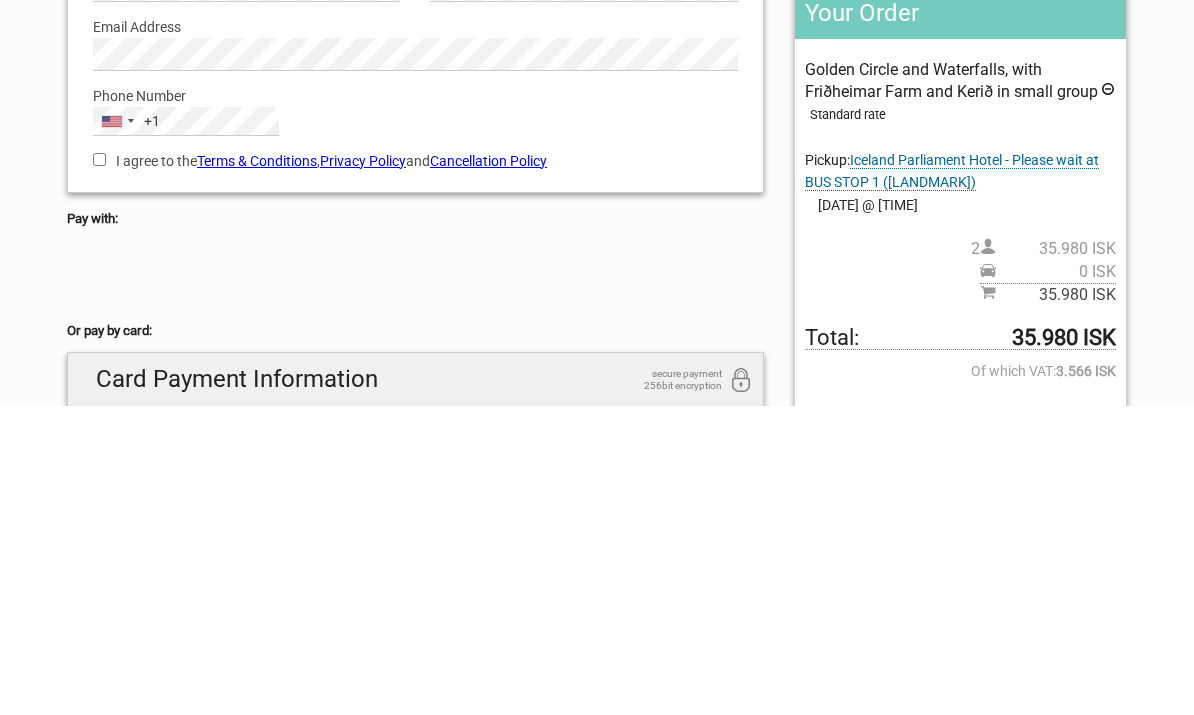click on "I agree to the  Terms & Conditions ,  Privacy Policy  and  Cancellation Policy" at bounding box center (99, 468) 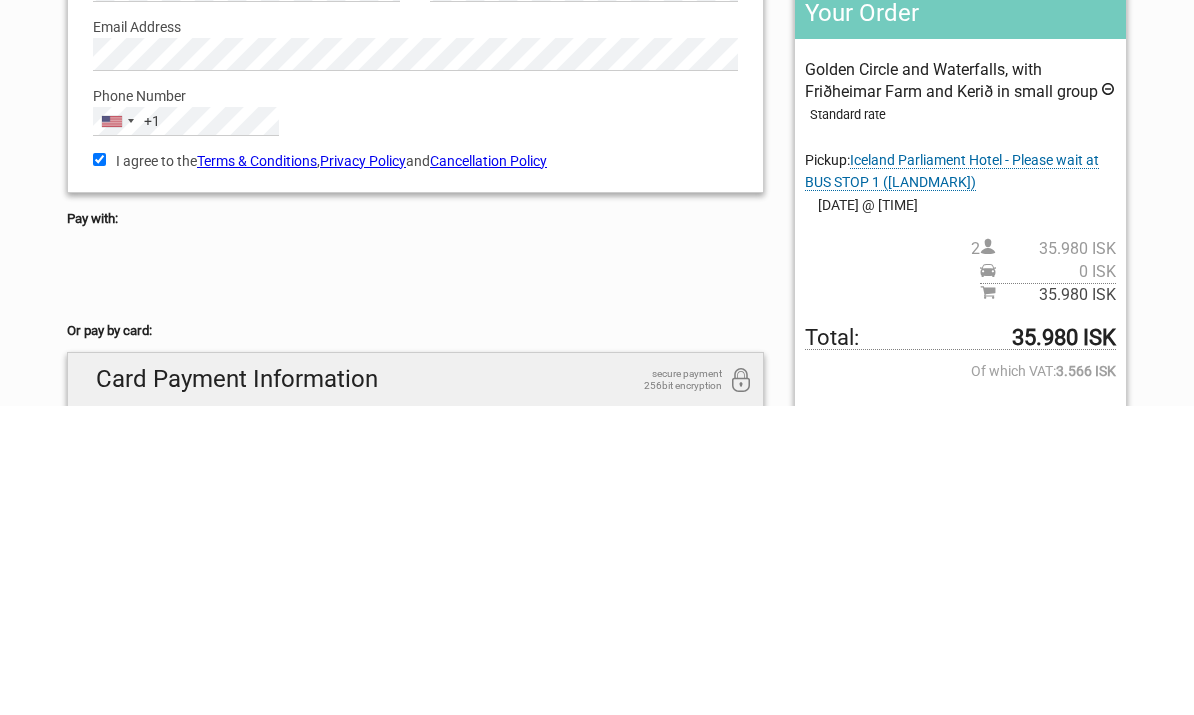 scroll, scrollTop: 309, scrollLeft: 0, axis: vertical 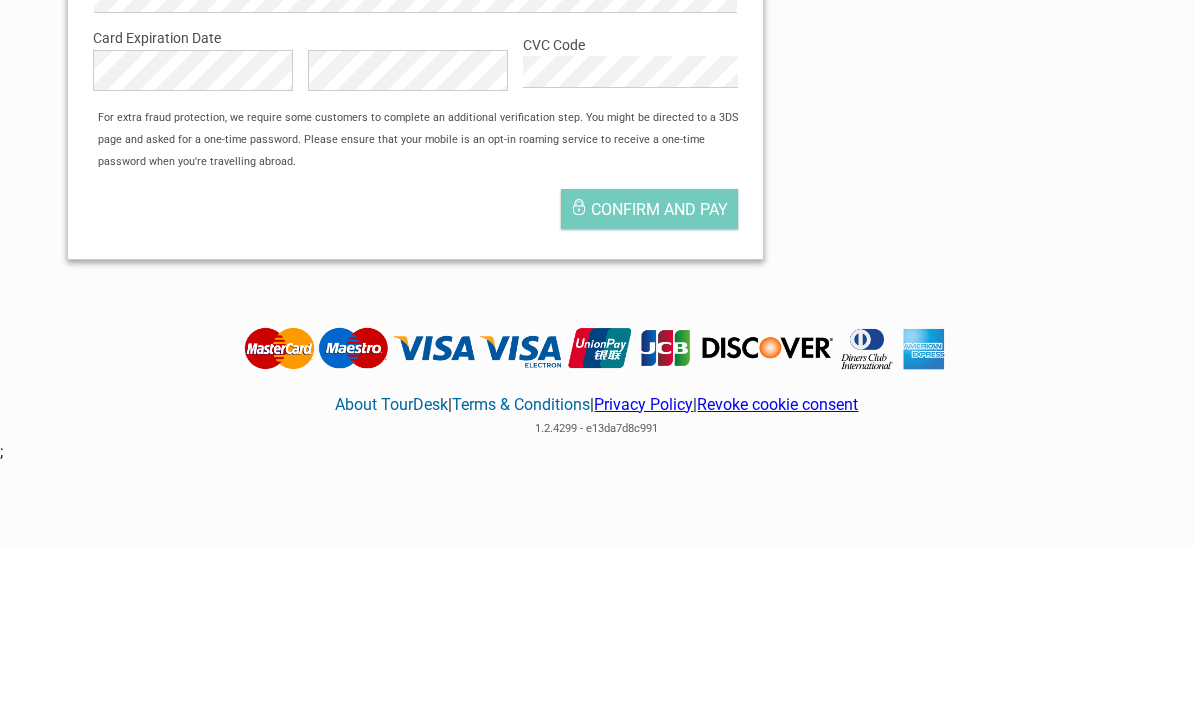 click on "Confirm and pay" at bounding box center (659, 378) 